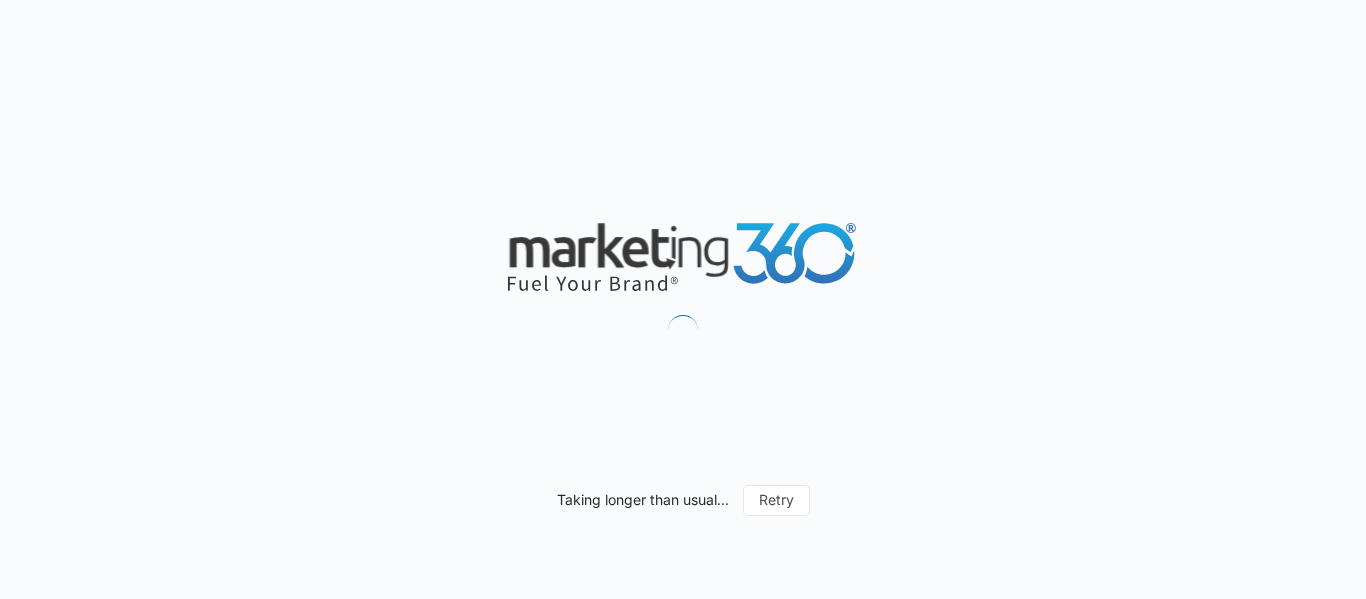 scroll, scrollTop: 0, scrollLeft: 0, axis: both 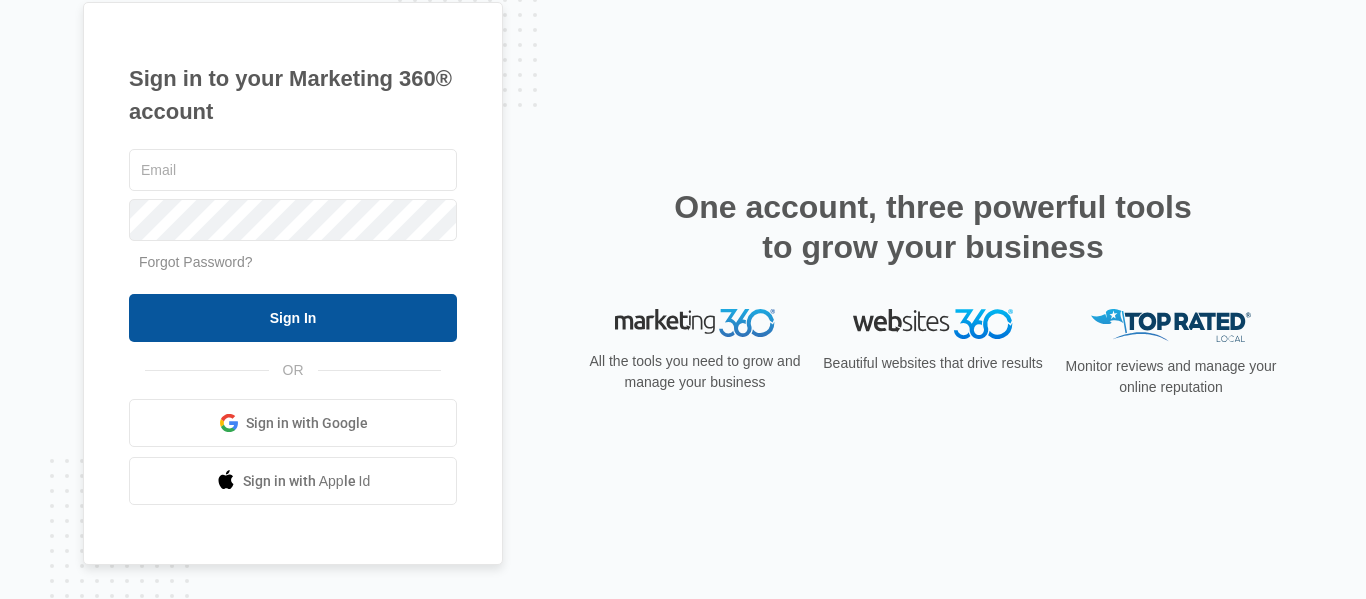 type on "[USERNAME]@[DOMAIN].org" 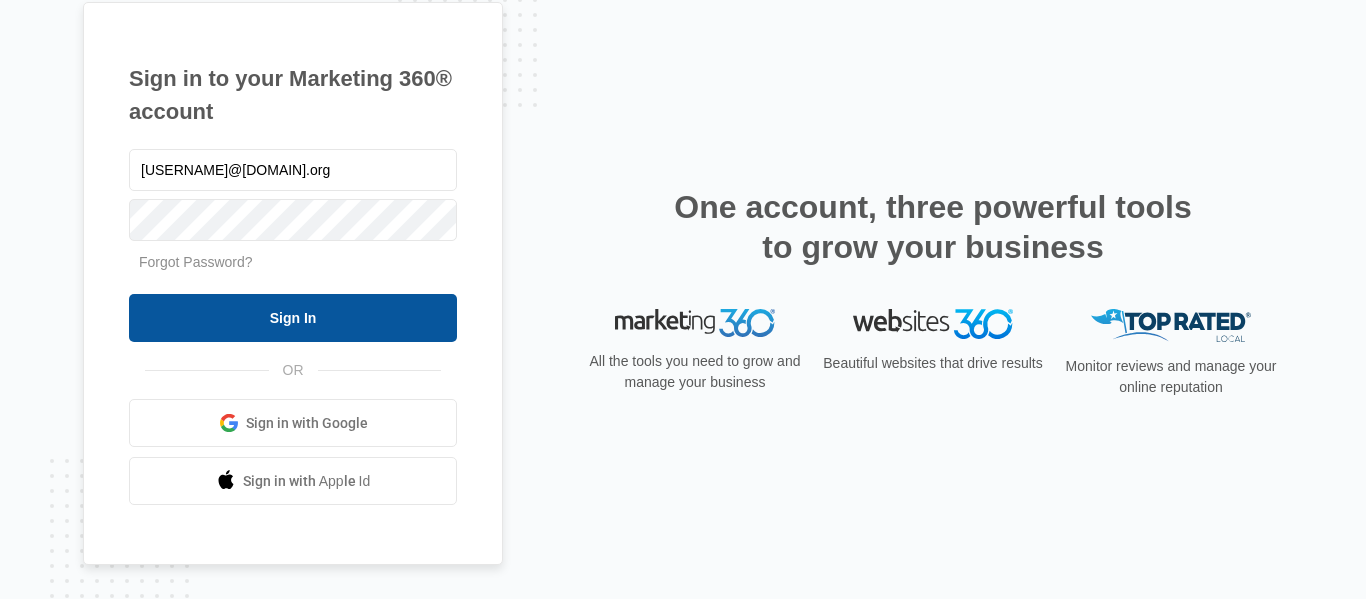 click on "Sign In" at bounding box center (293, 318) 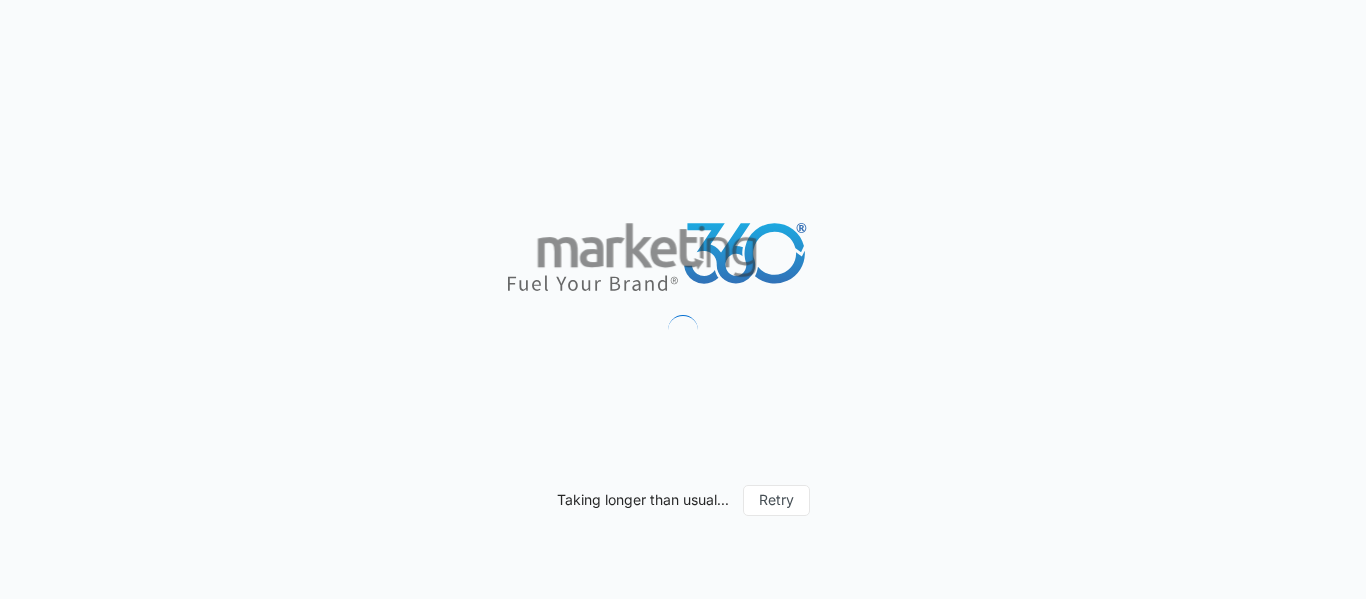 scroll, scrollTop: 0, scrollLeft: 0, axis: both 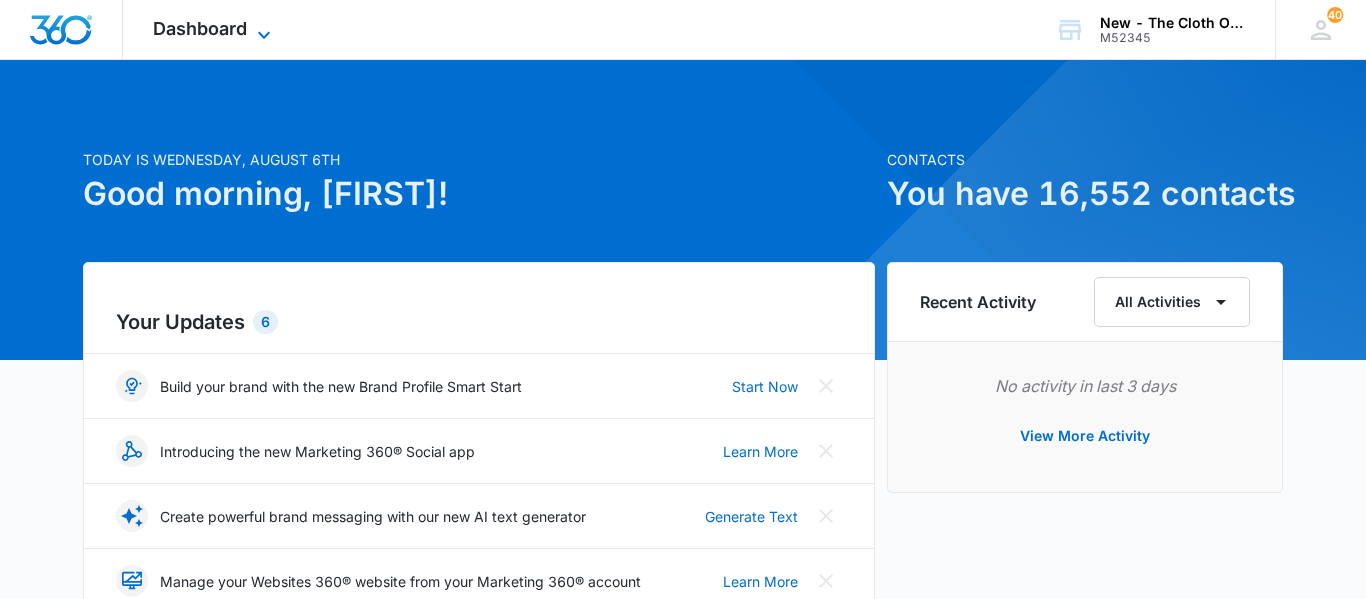 click 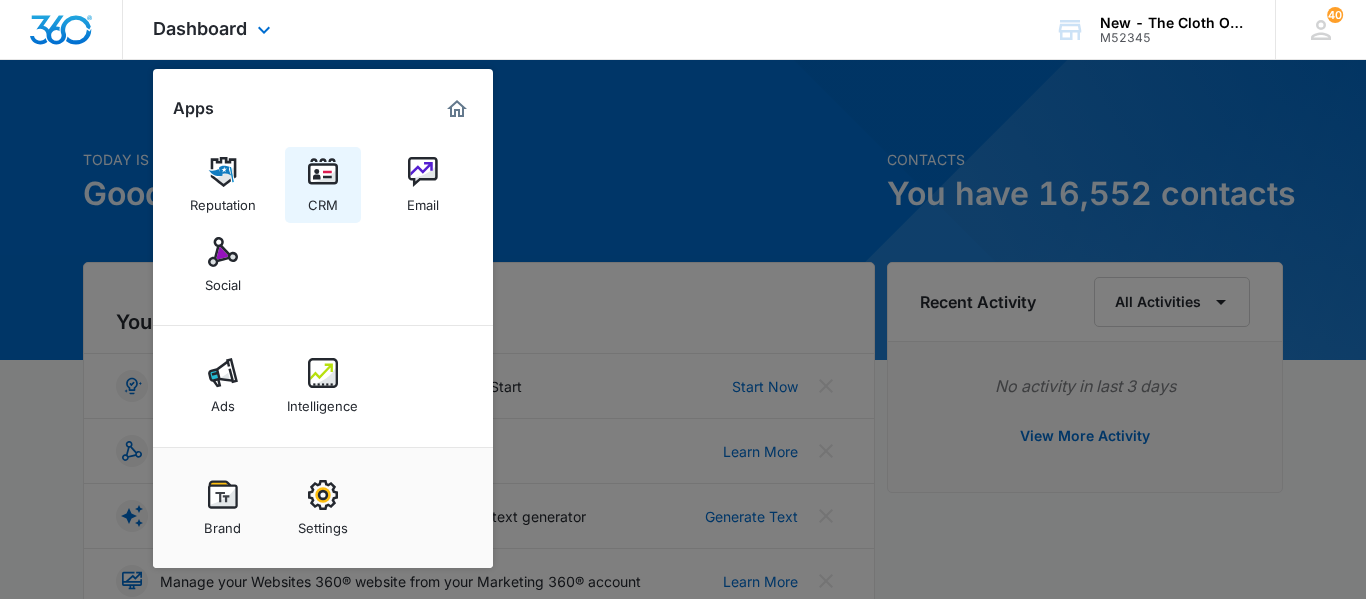click at bounding box center [323, 172] 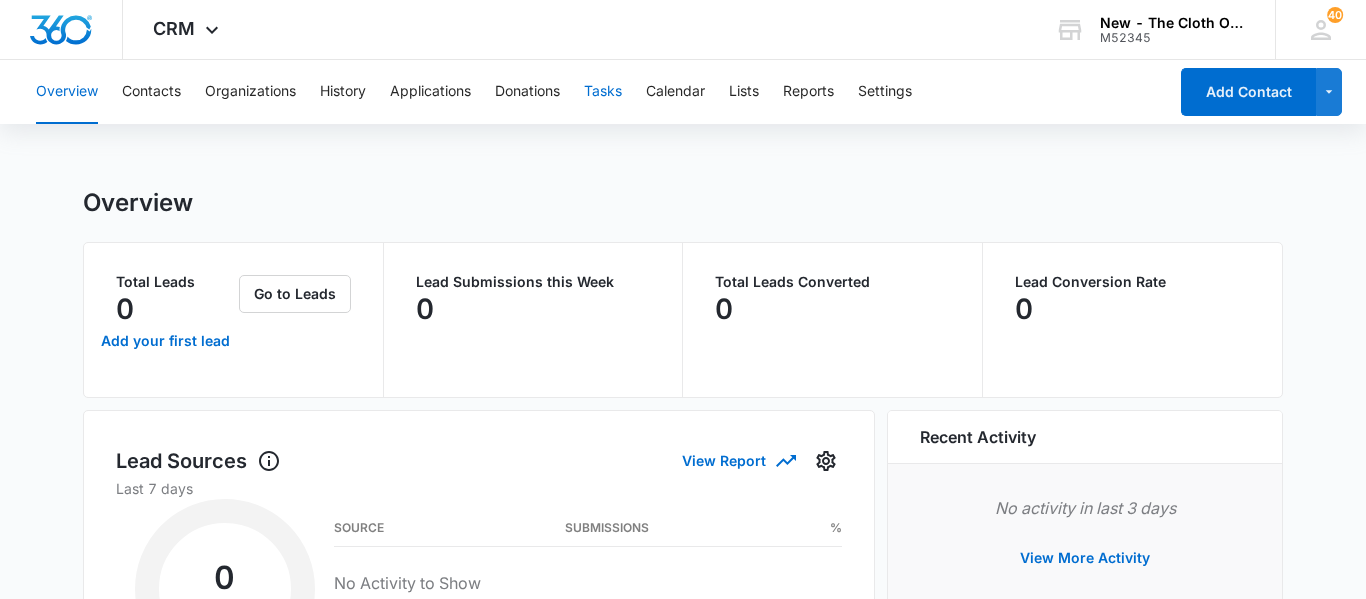 click on "Tasks" at bounding box center [603, 92] 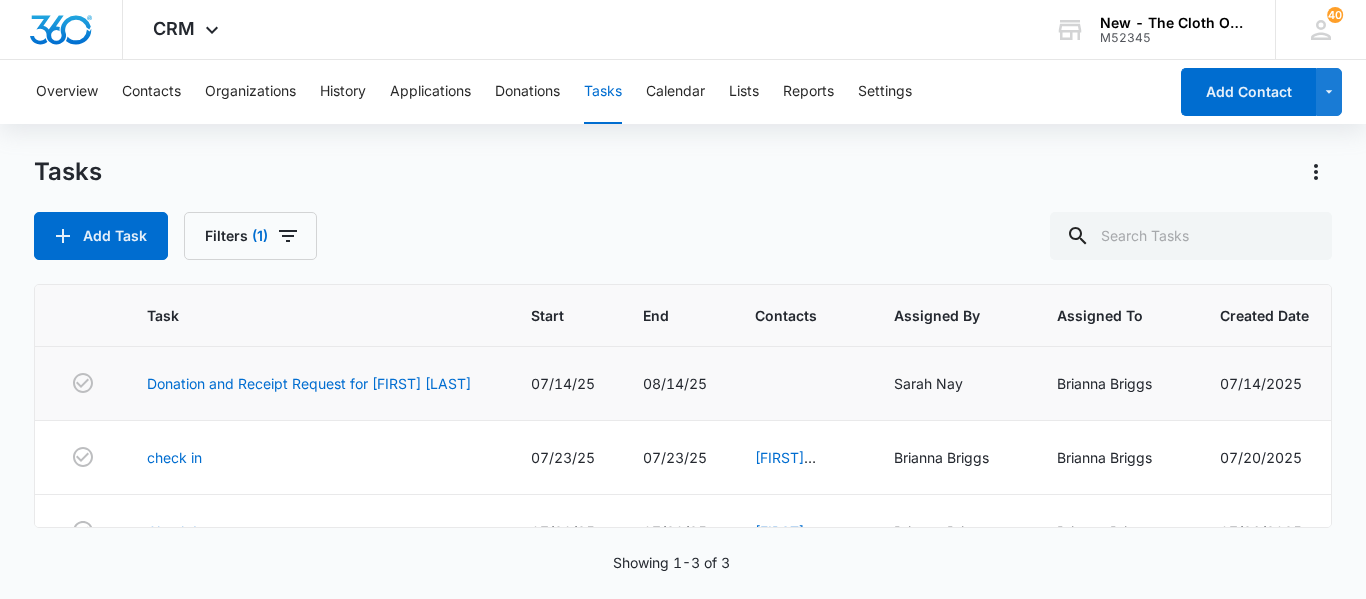 scroll, scrollTop: 41, scrollLeft: 0, axis: vertical 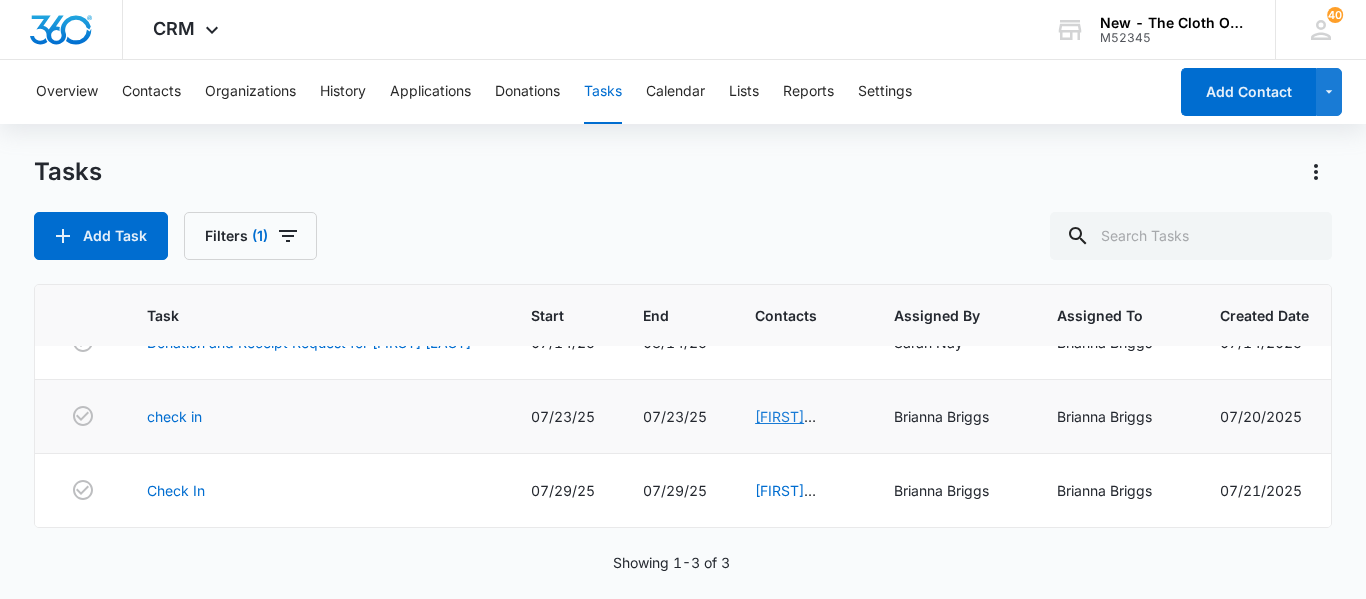 click on "[FIRST] [LAST]" at bounding box center [785, 427] 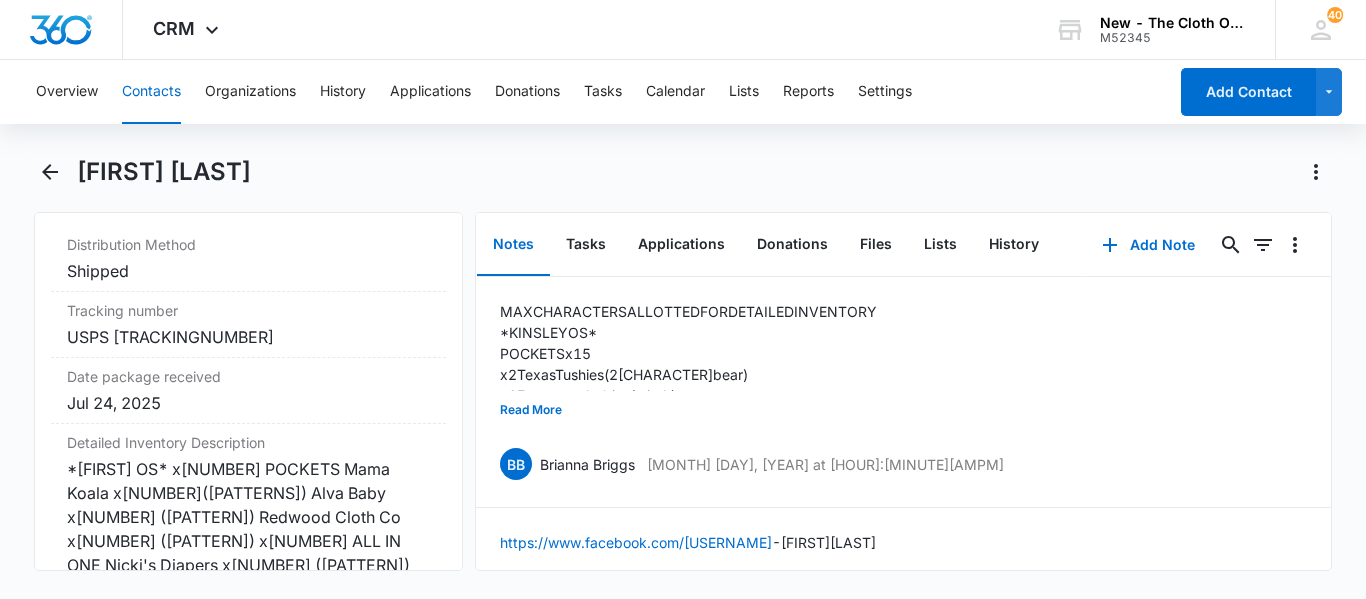 scroll, scrollTop: 4809, scrollLeft: 0, axis: vertical 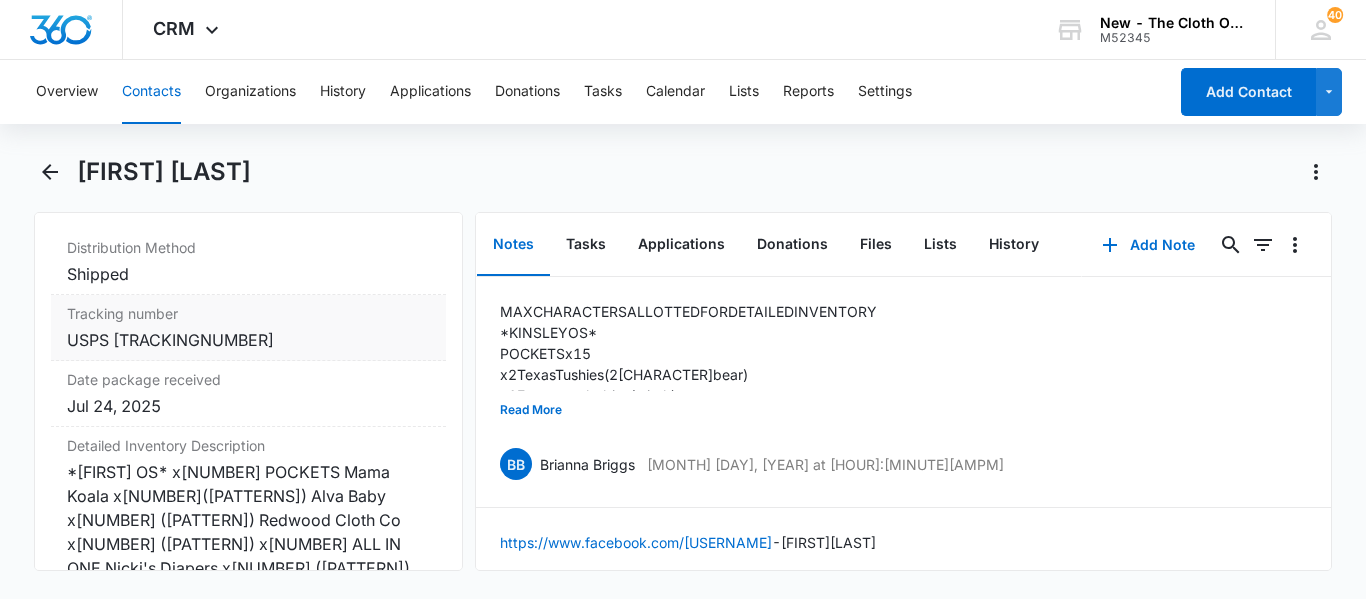 click on "USPS [TRACKINGNUMBER]" at bounding box center [248, 340] 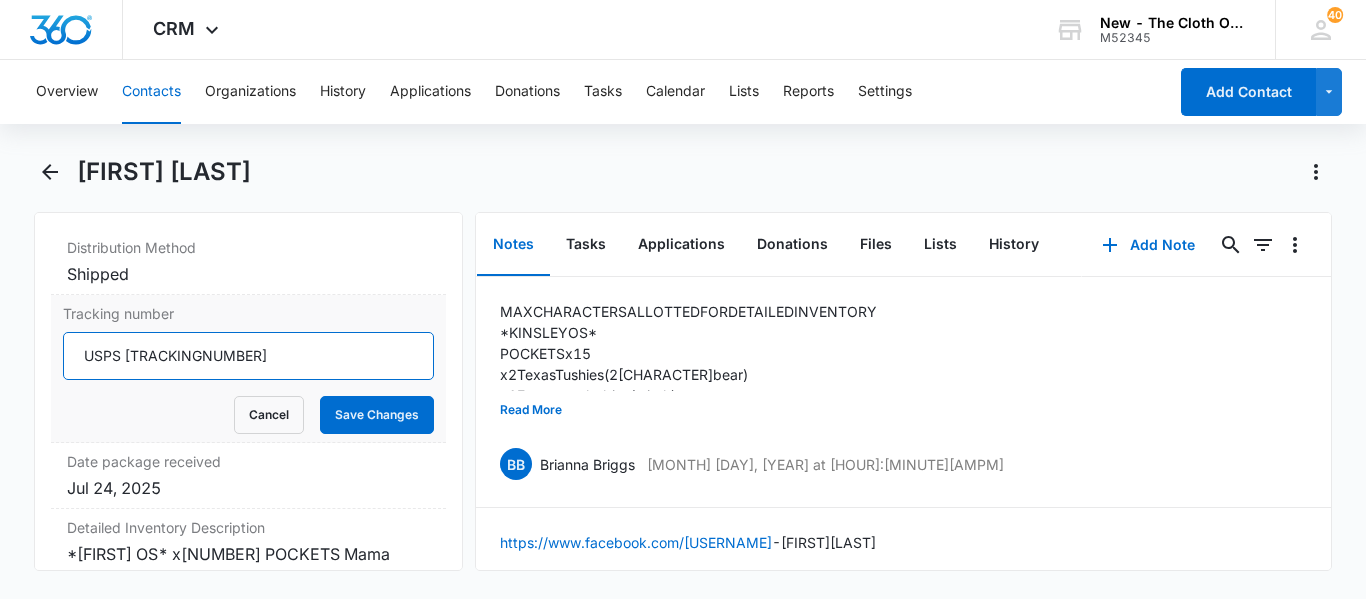 drag, startPoint x: 122, startPoint y: 308, endPoint x: 326, endPoint y: 317, distance: 204.19843 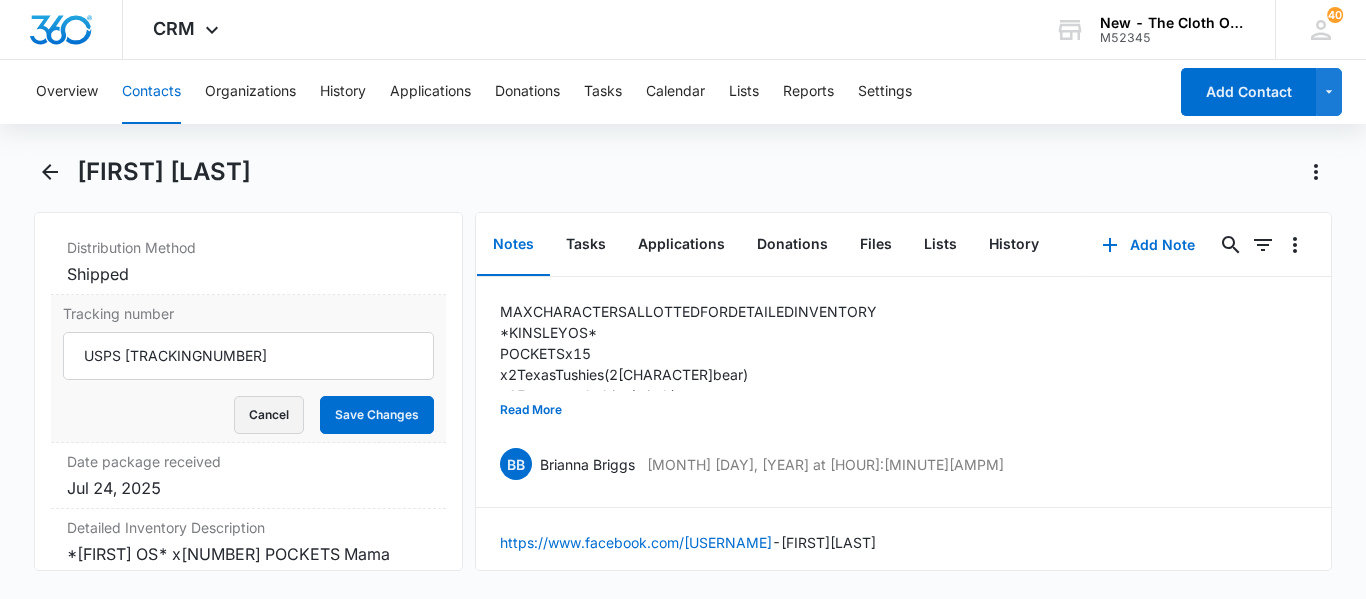 click on "Cancel" at bounding box center (269, 415) 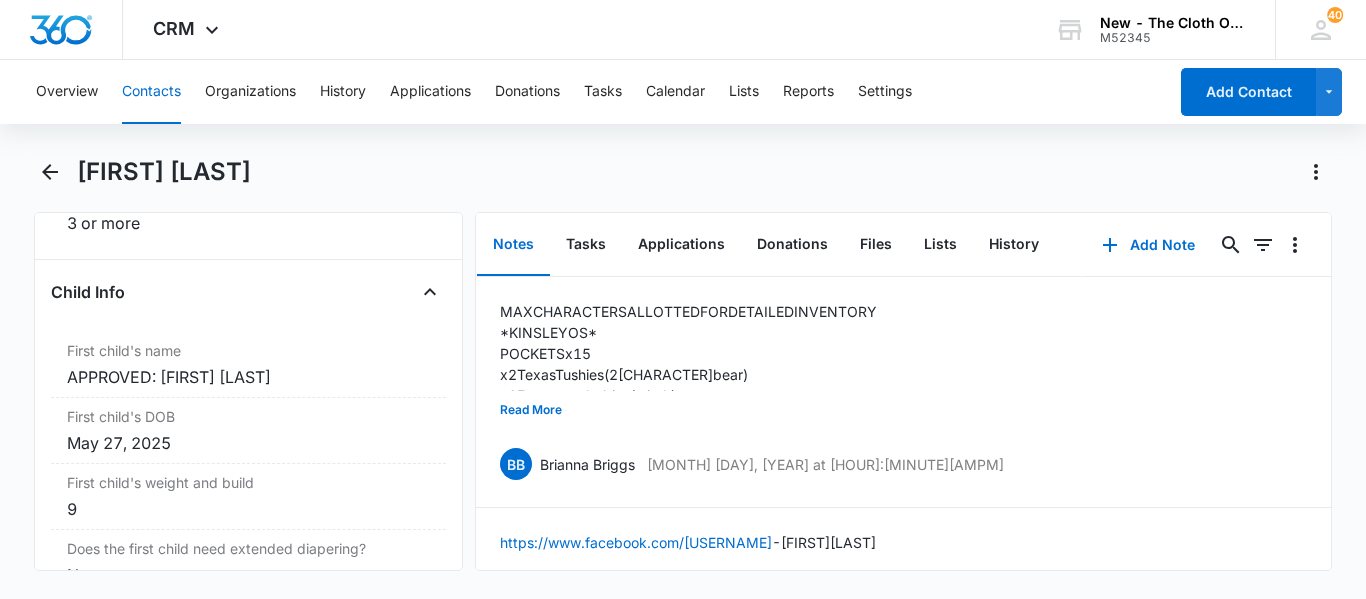 scroll, scrollTop: 0, scrollLeft: 0, axis: both 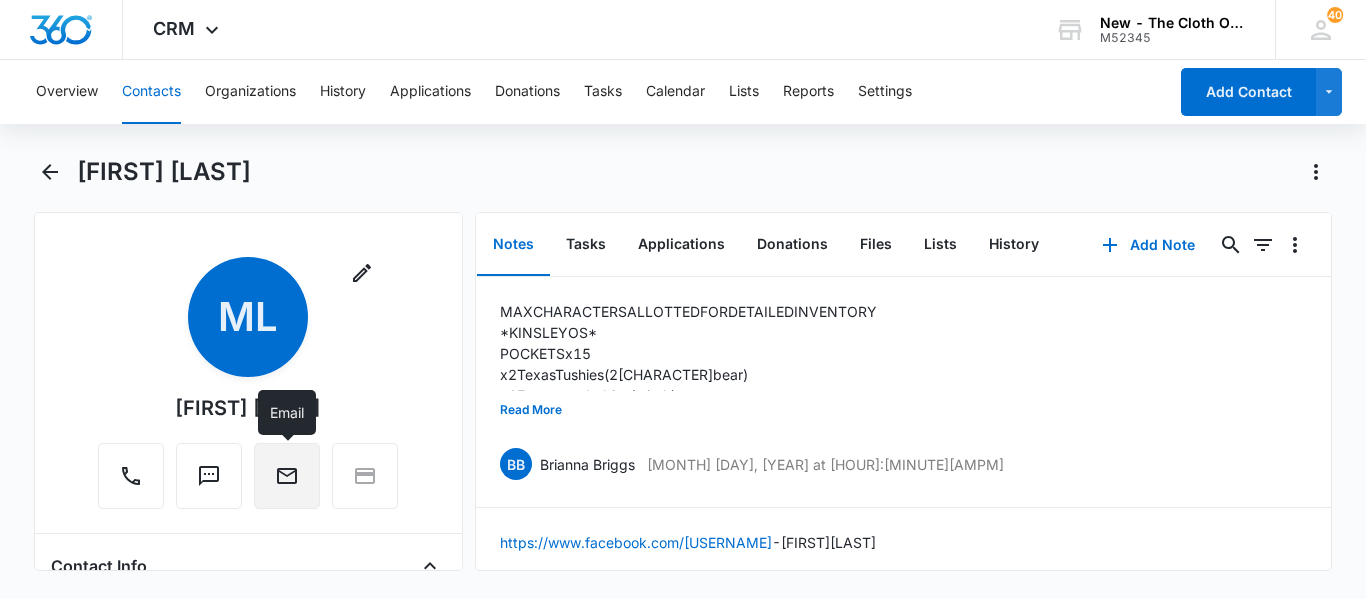 click at bounding box center (287, 476) 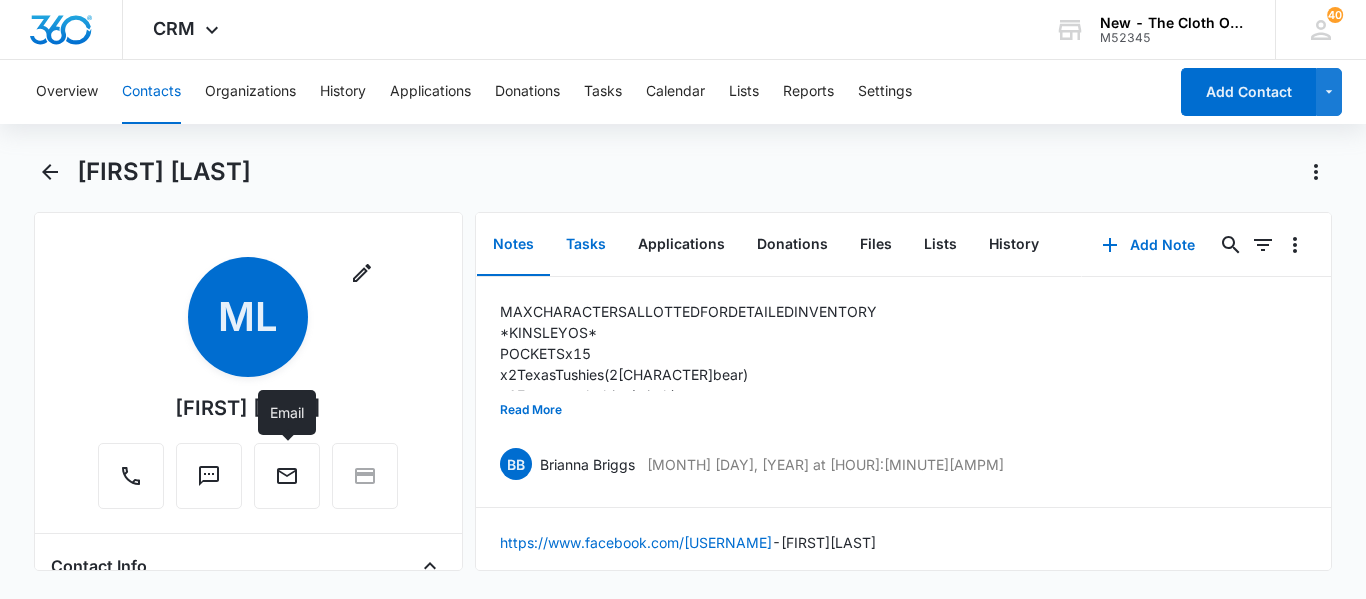 click on "Tasks" at bounding box center (586, 245) 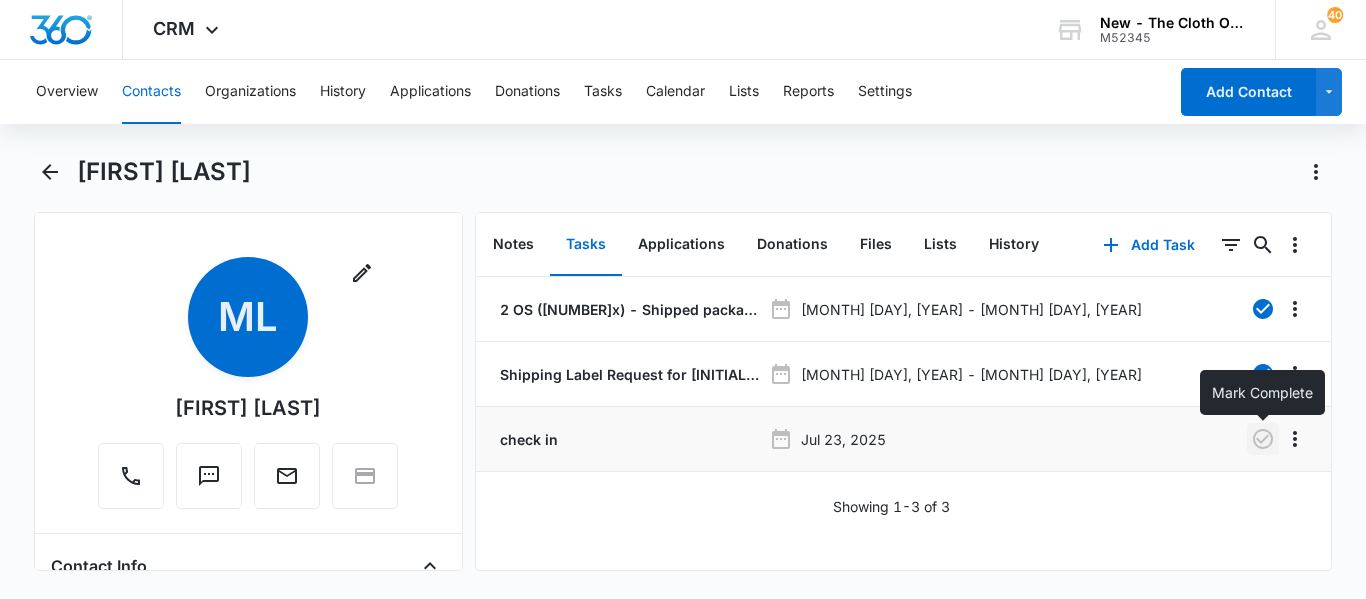 click 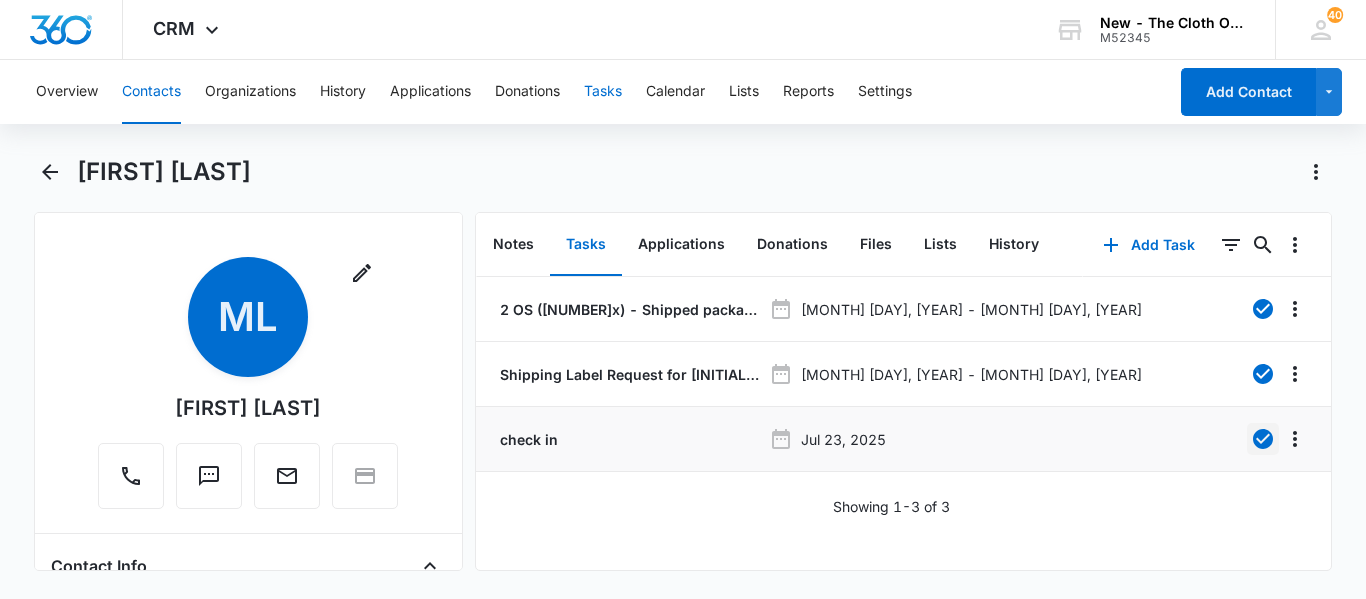 click on "Tasks" at bounding box center [603, 92] 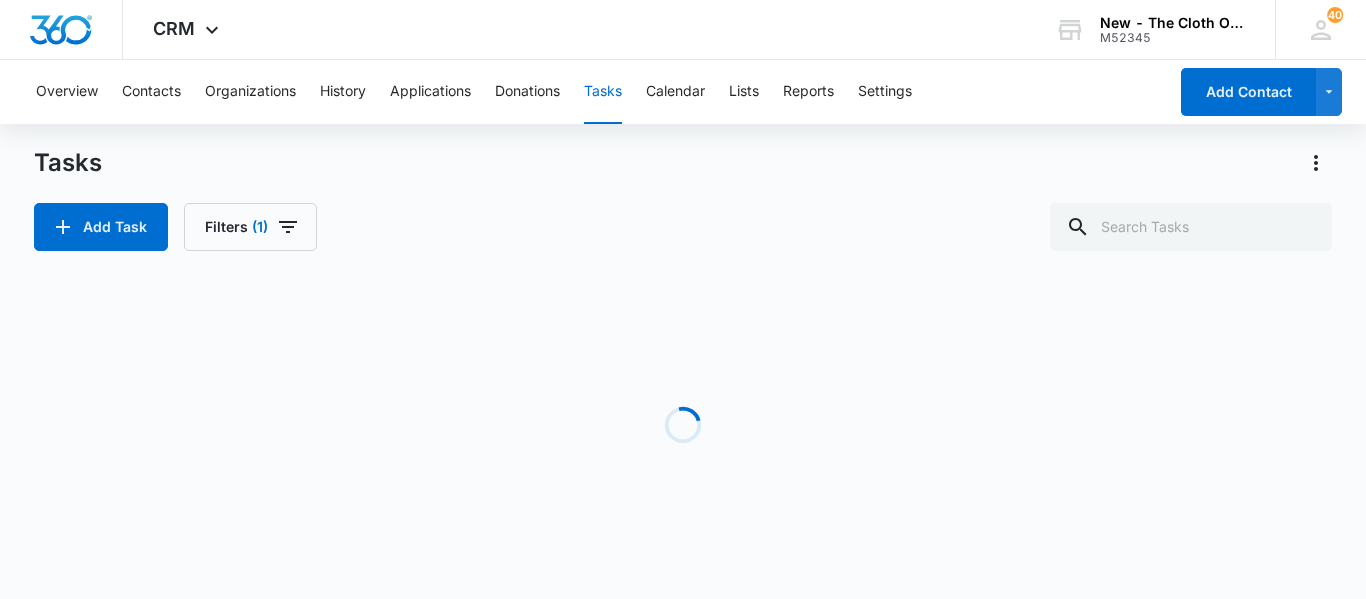 scroll, scrollTop: 0, scrollLeft: 0, axis: both 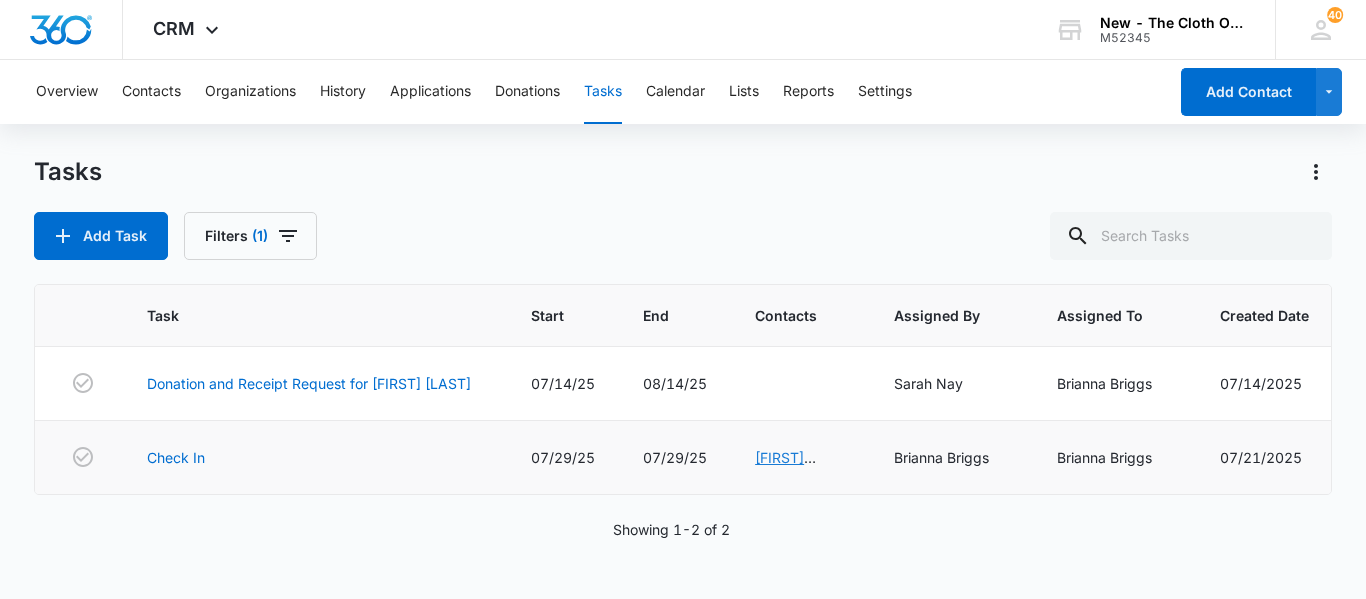 click on "Erin Hall" at bounding box center [785, 468] 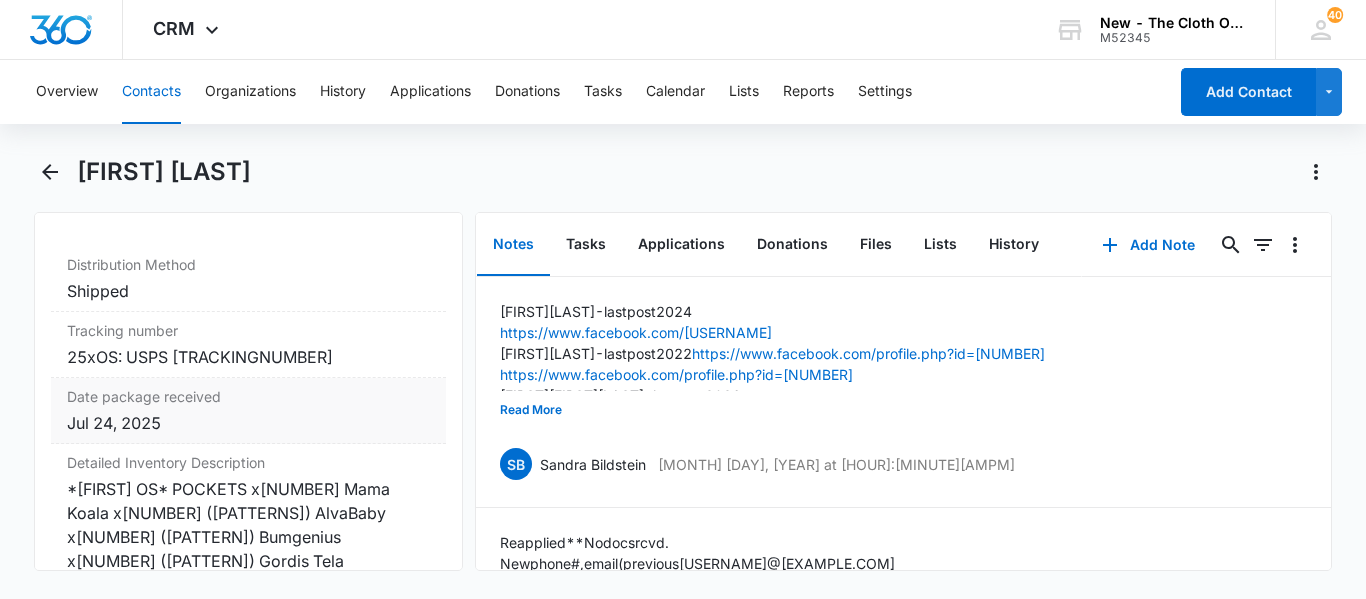 scroll, scrollTop: 4928, scrollLeft: 0, axis: vertical 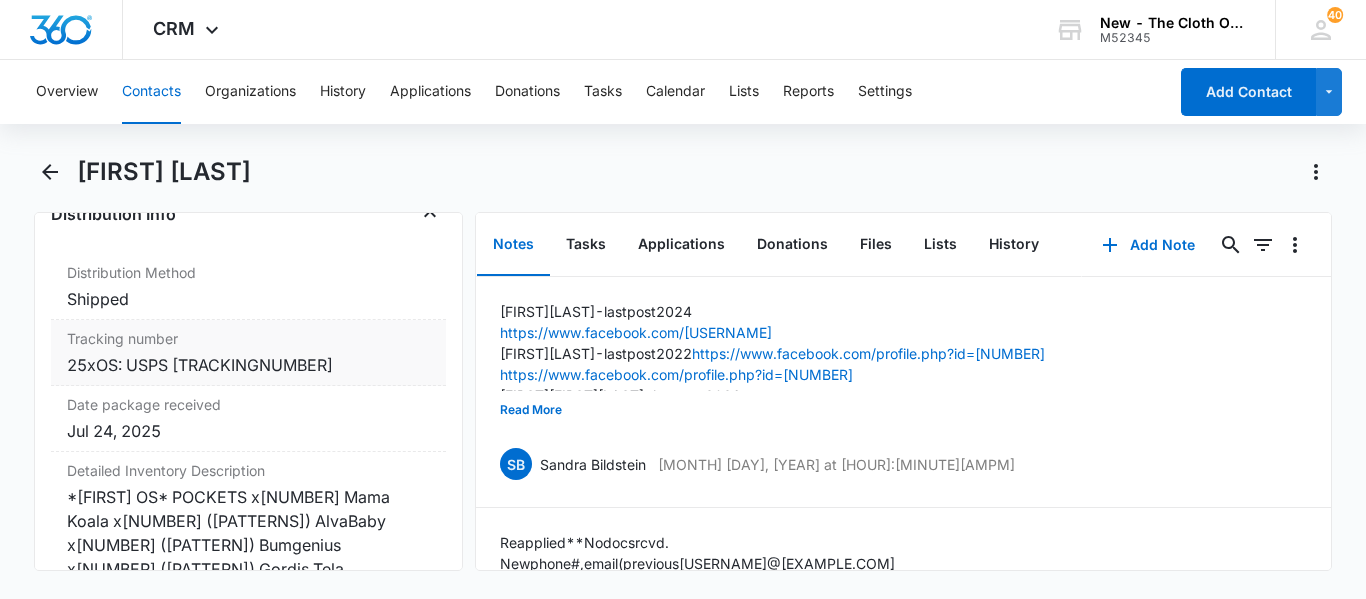 click on "25xOS: USPS 9434636106193317266143" at bounding box center (248, 365) 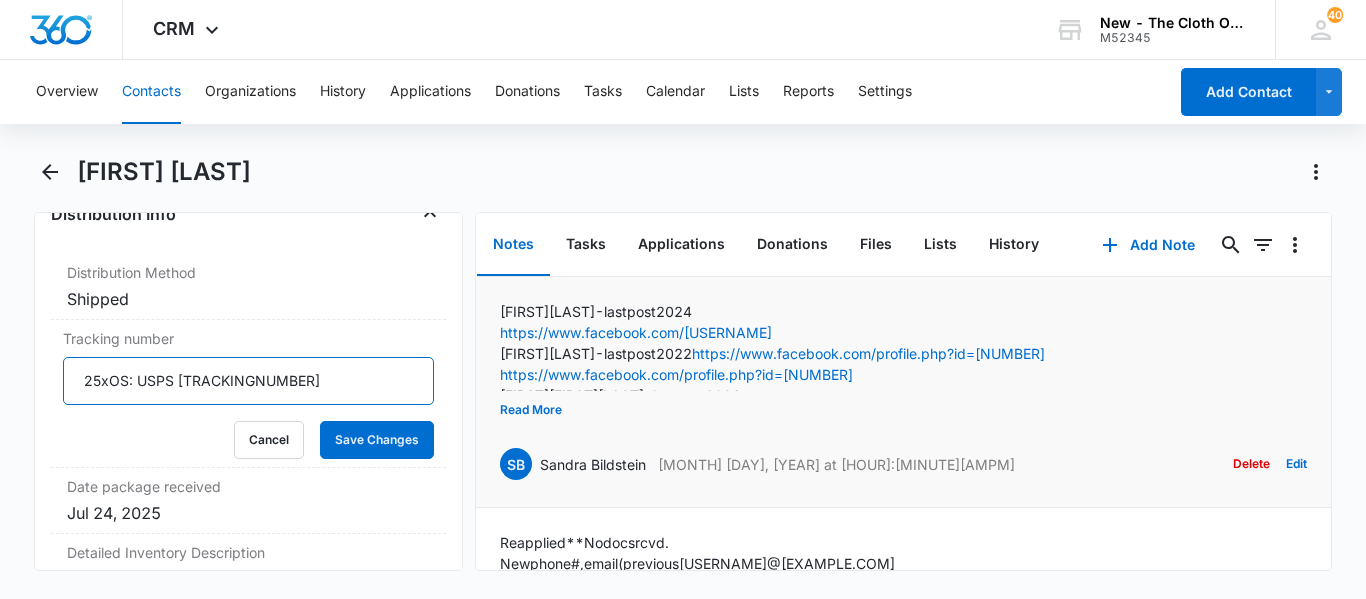 drag, startPoint x: 178, startPoint y: 286, endPoint x: 499, endPoint y: 281, distance: 321.03894 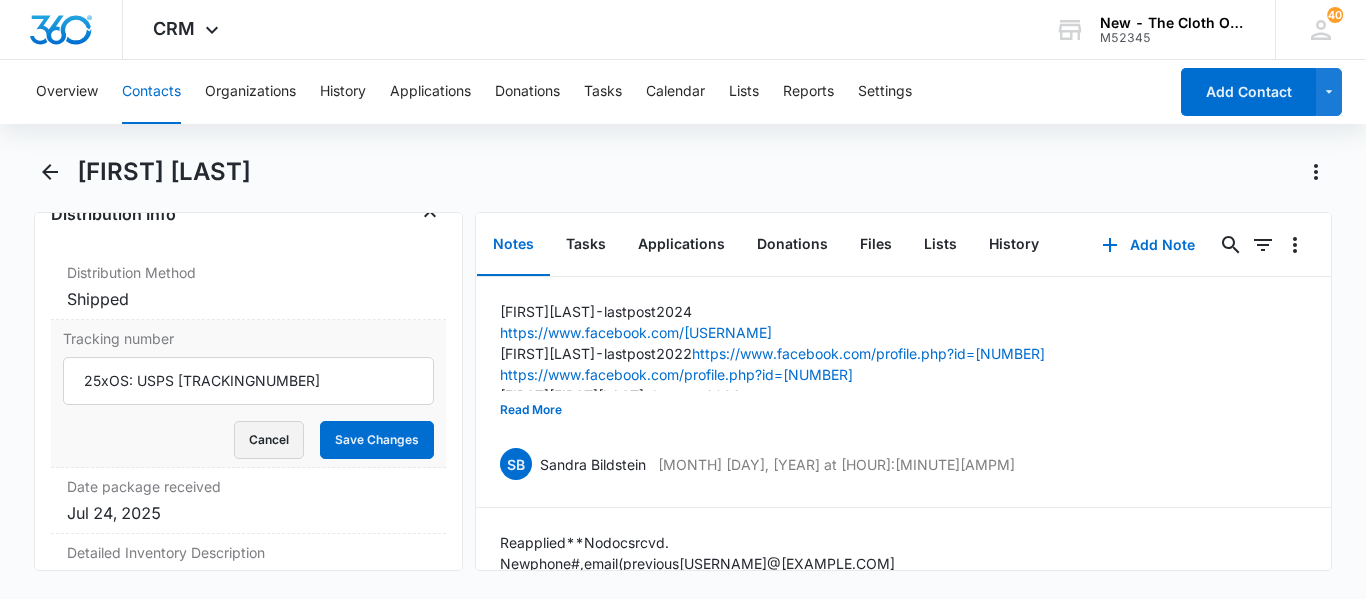 click on "Cancel" at bounding box center [269, 440] 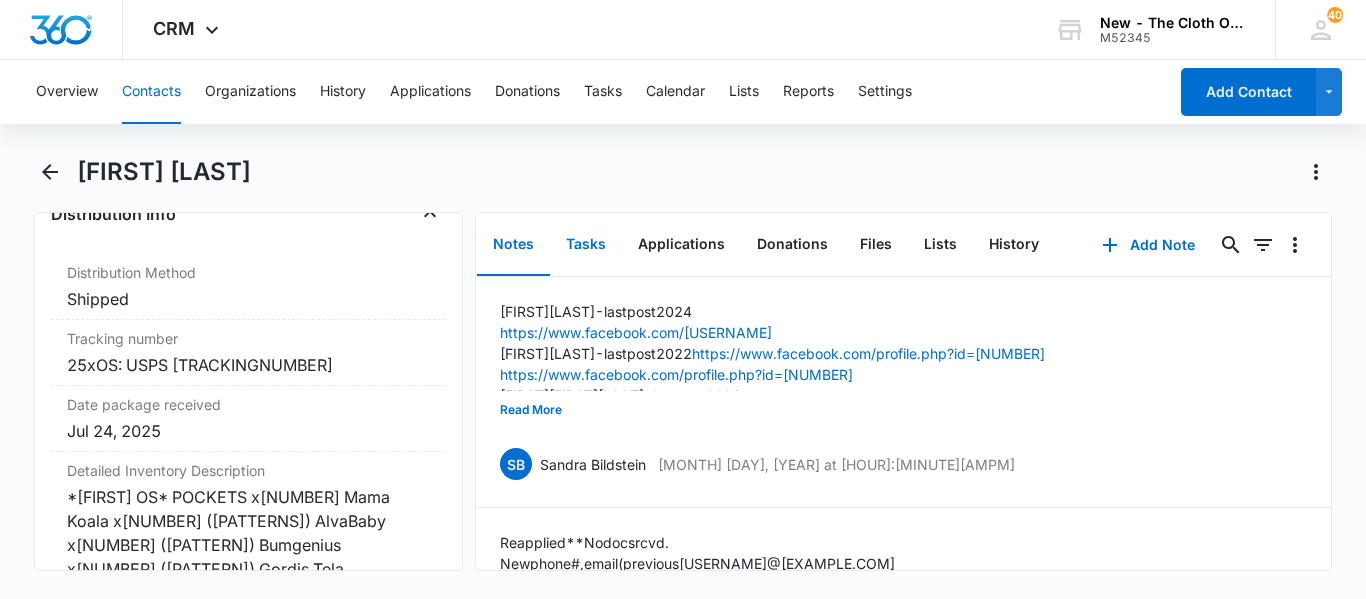 click on "Tasks" at bounding box center [586, 245] 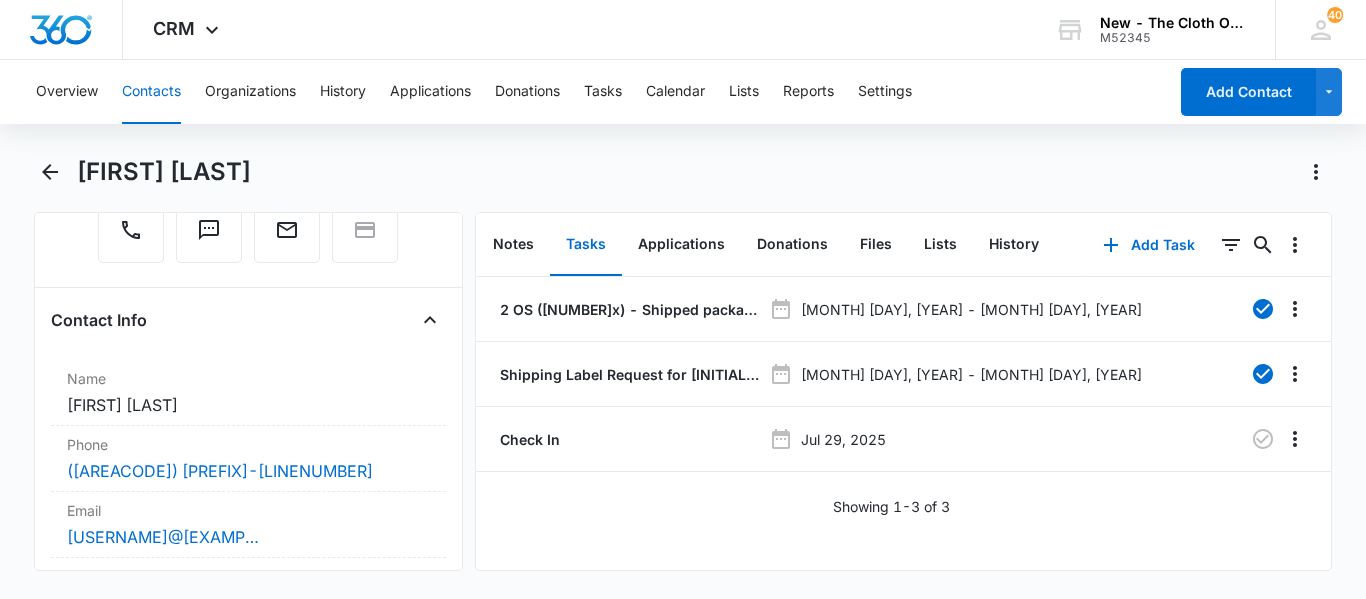 scroll, scrollTop: 177, scrollLeft: 0, axis: vertical 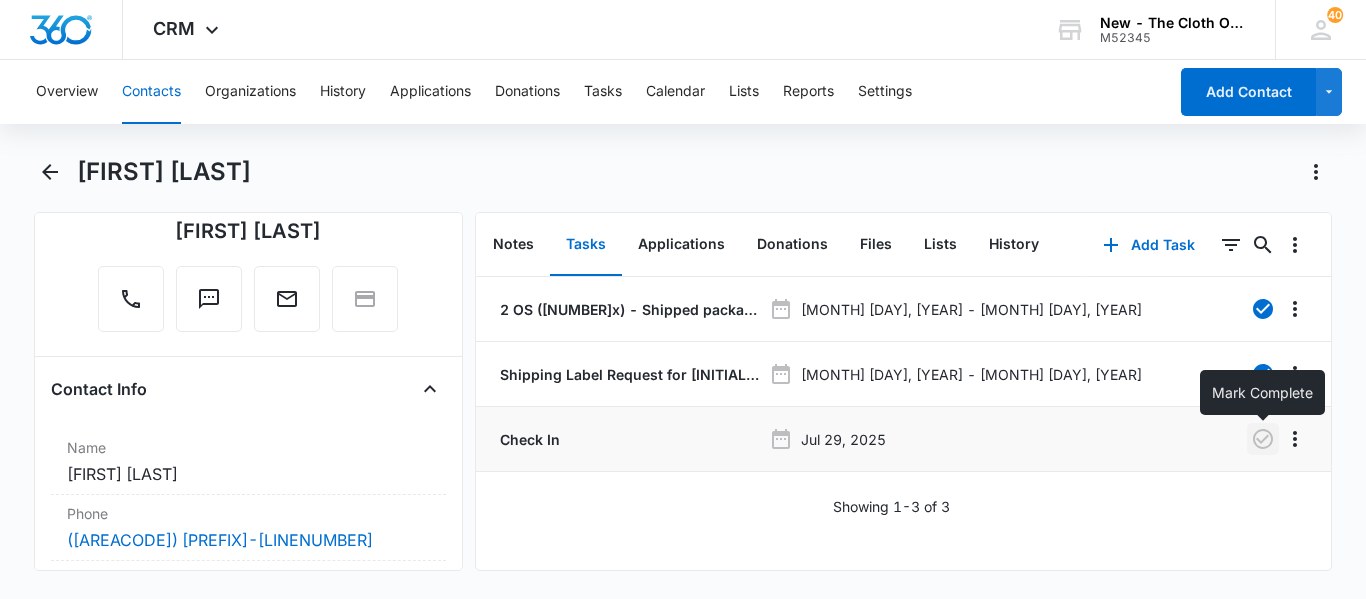 click 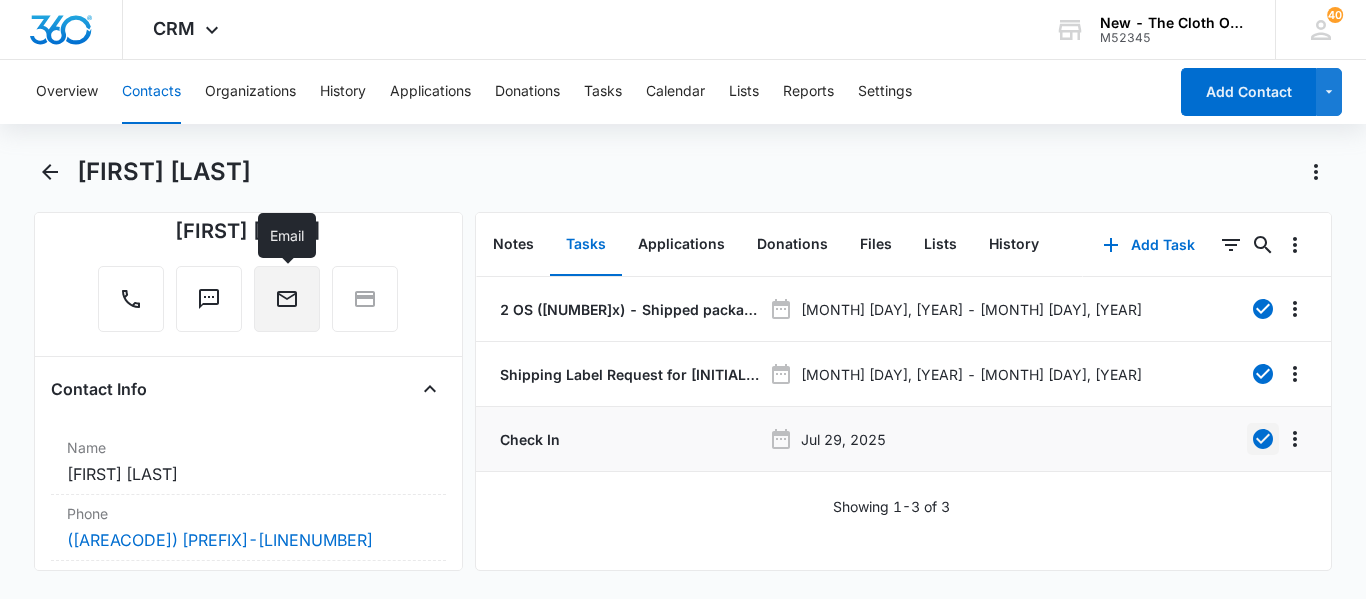 click at bounding box center [287, 299] 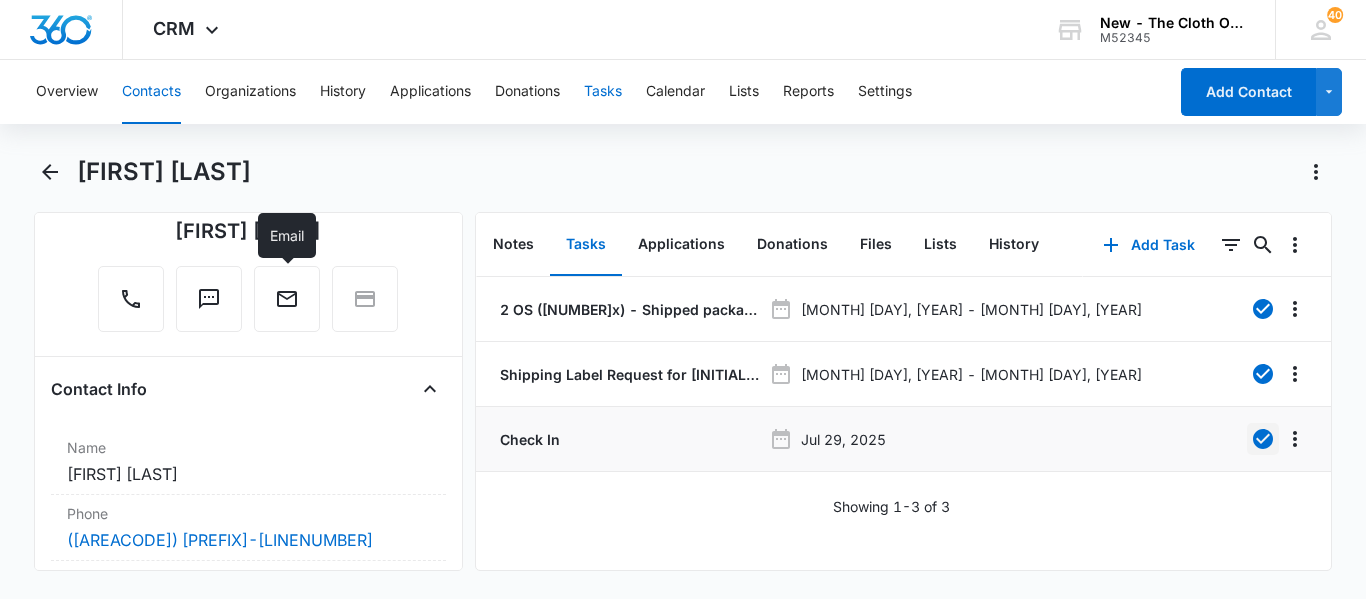 click on "Tasks" at bounding box center [603, 92] 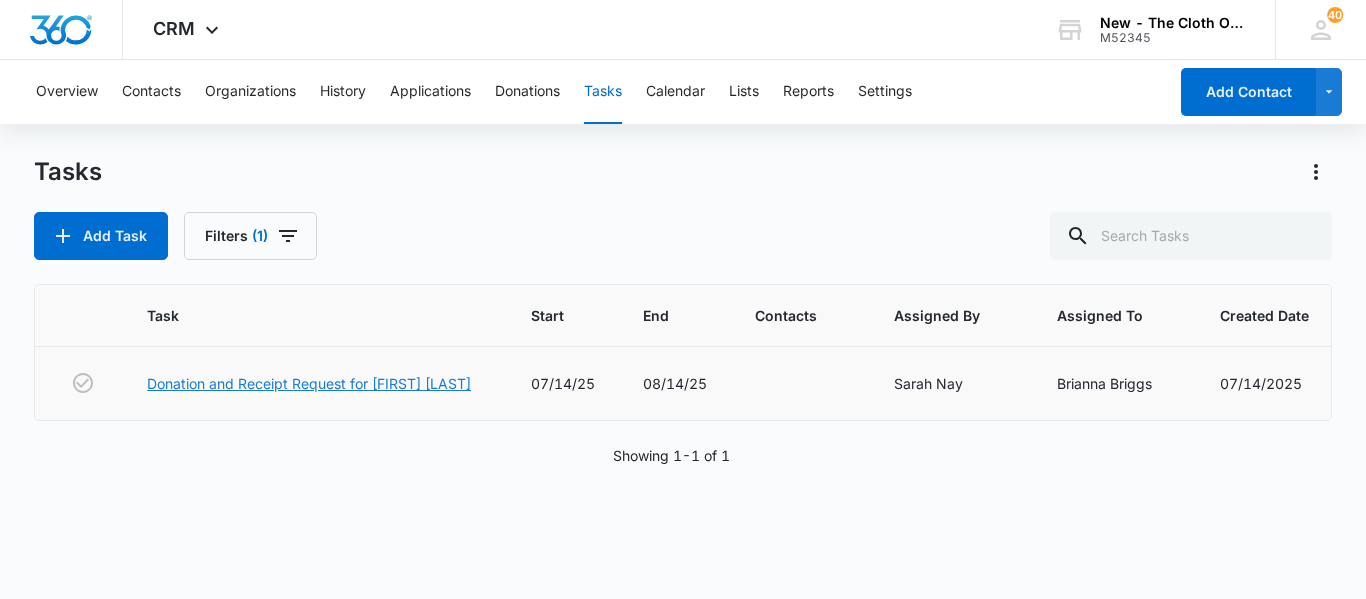 click on "Donation and Receipt Request for [FIRST] [LAST]" at bounding box center [309, 383] 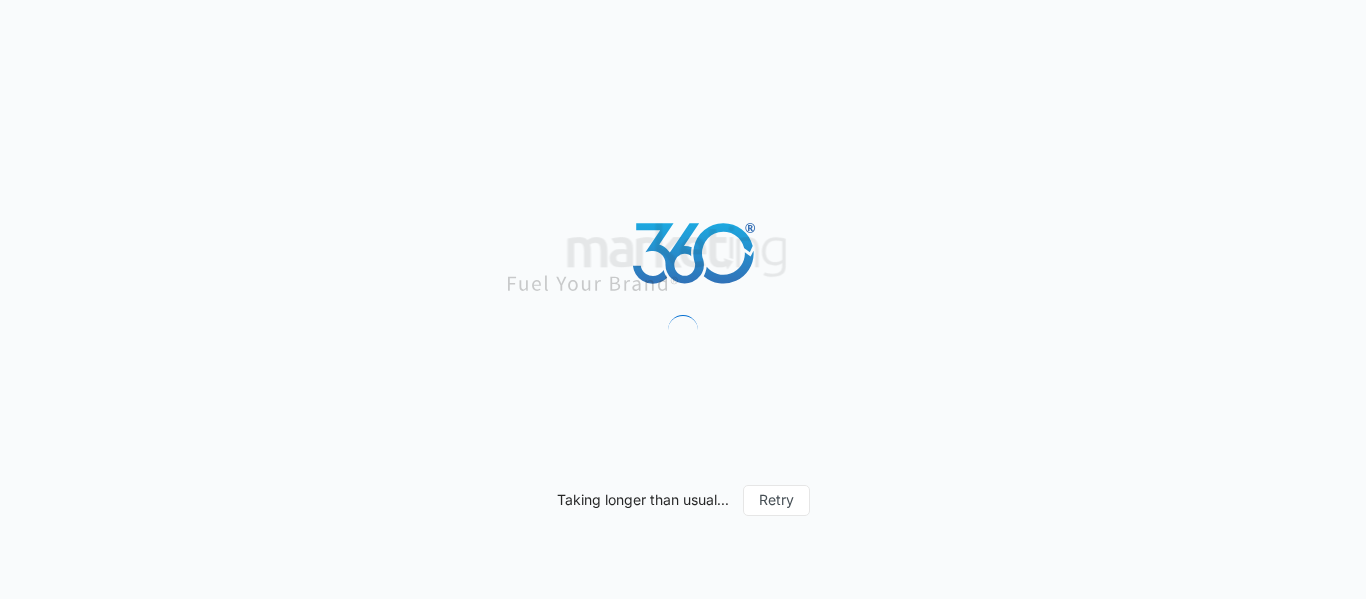 scroll, scrollTop: 0, scrollLeft: 0, axis: both 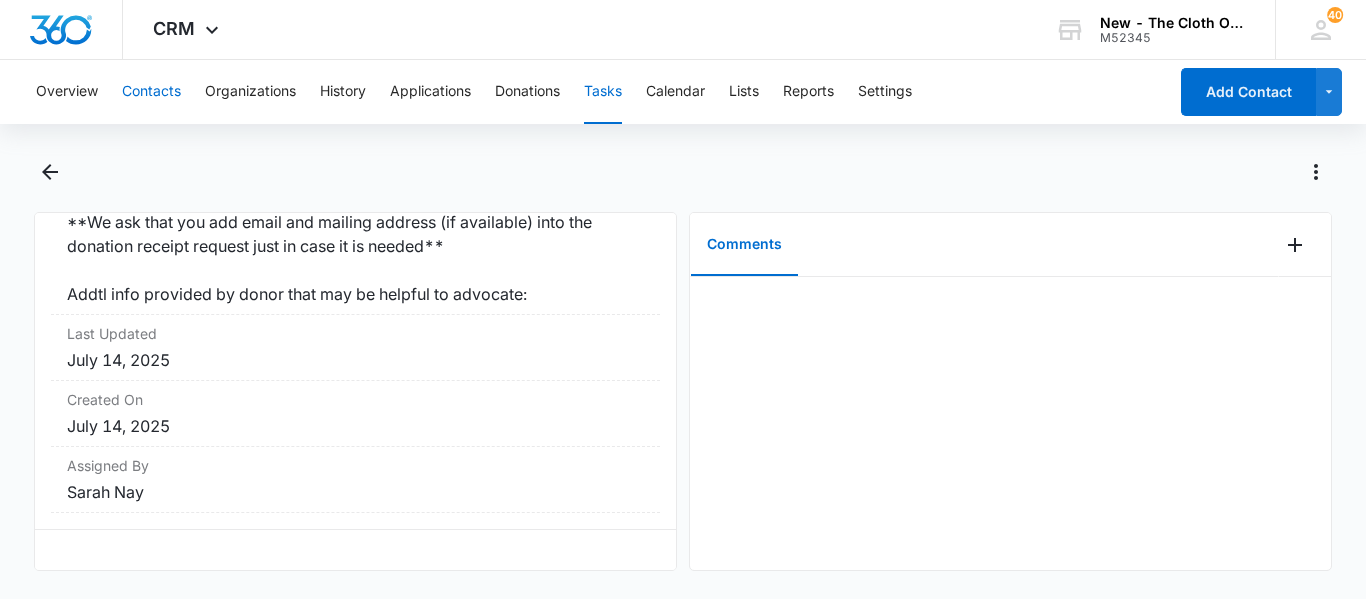 click on "Contacts" at bounding box center [151, 92] 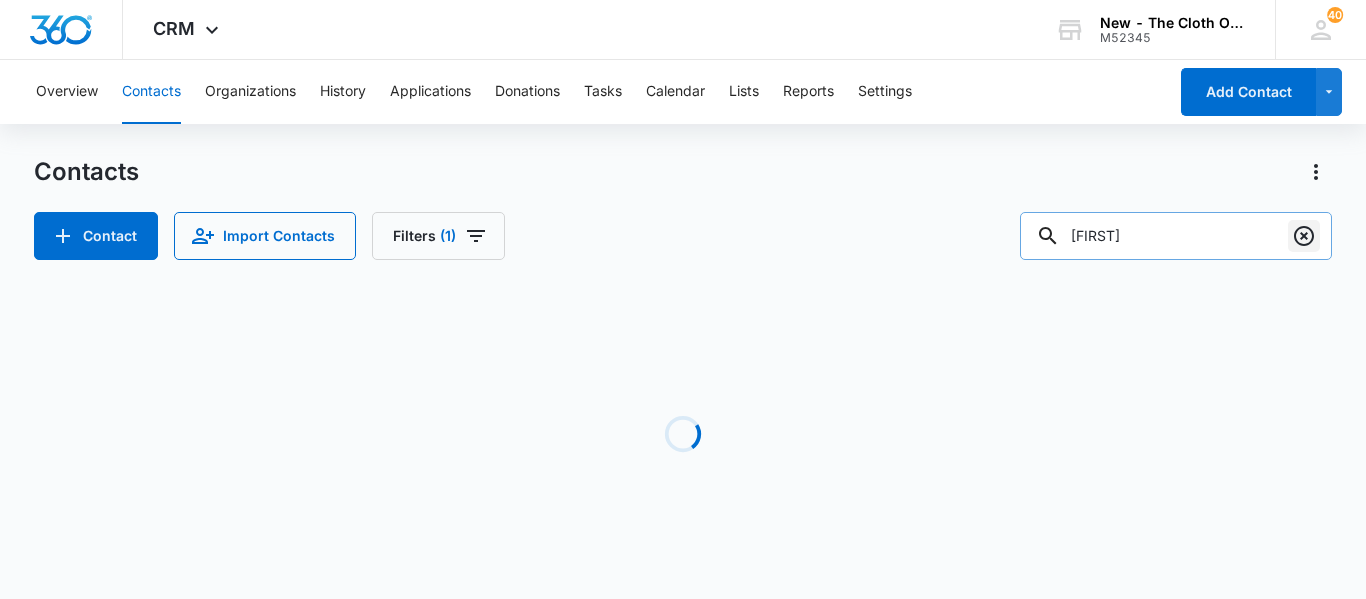 click 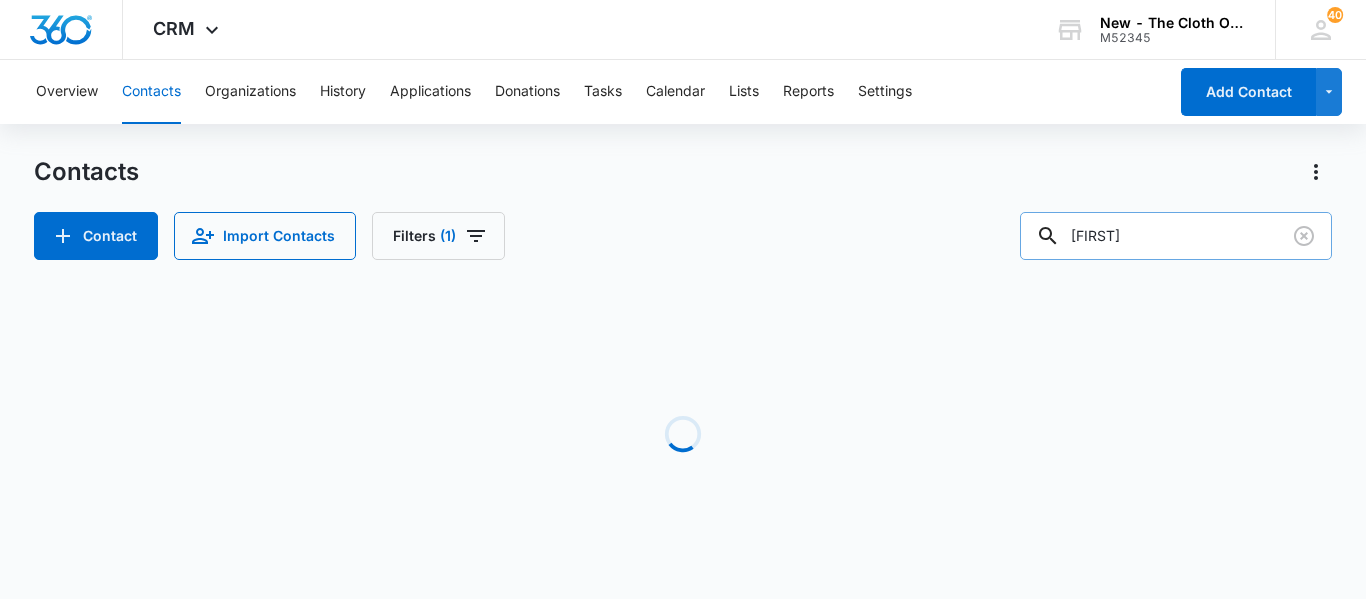 type on "[FIRST]" 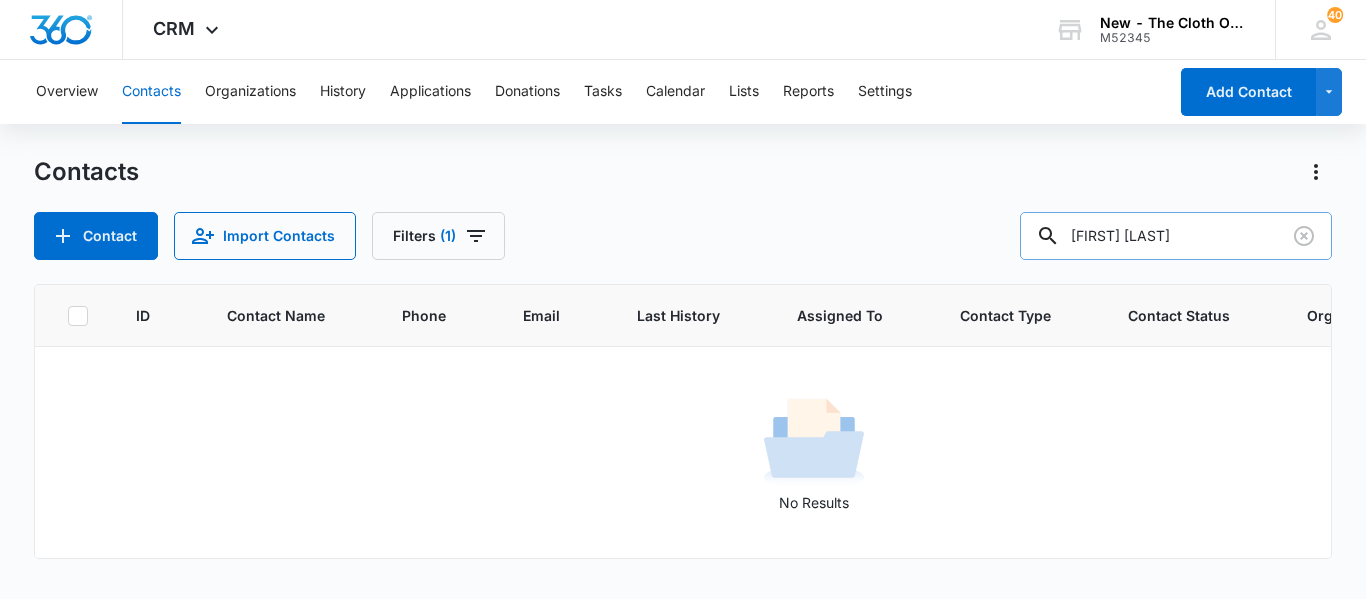 type on "[FIRST] [LAST]" 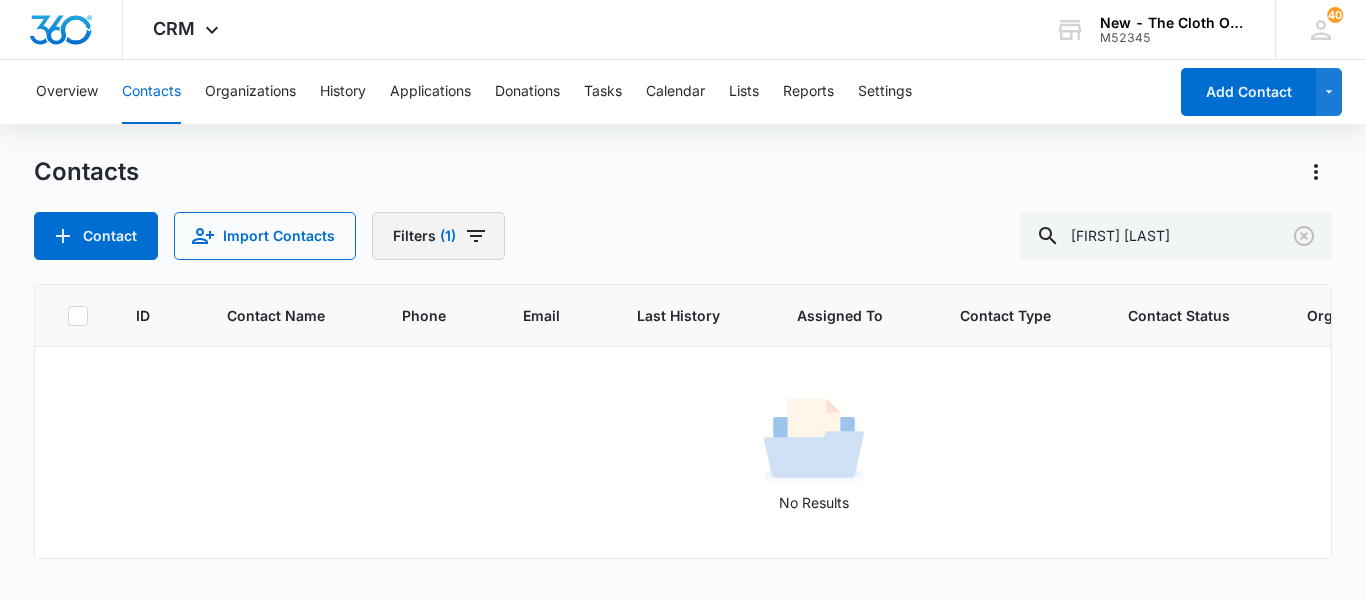 click on "Filters (1)" at bounding box center (438, 236) 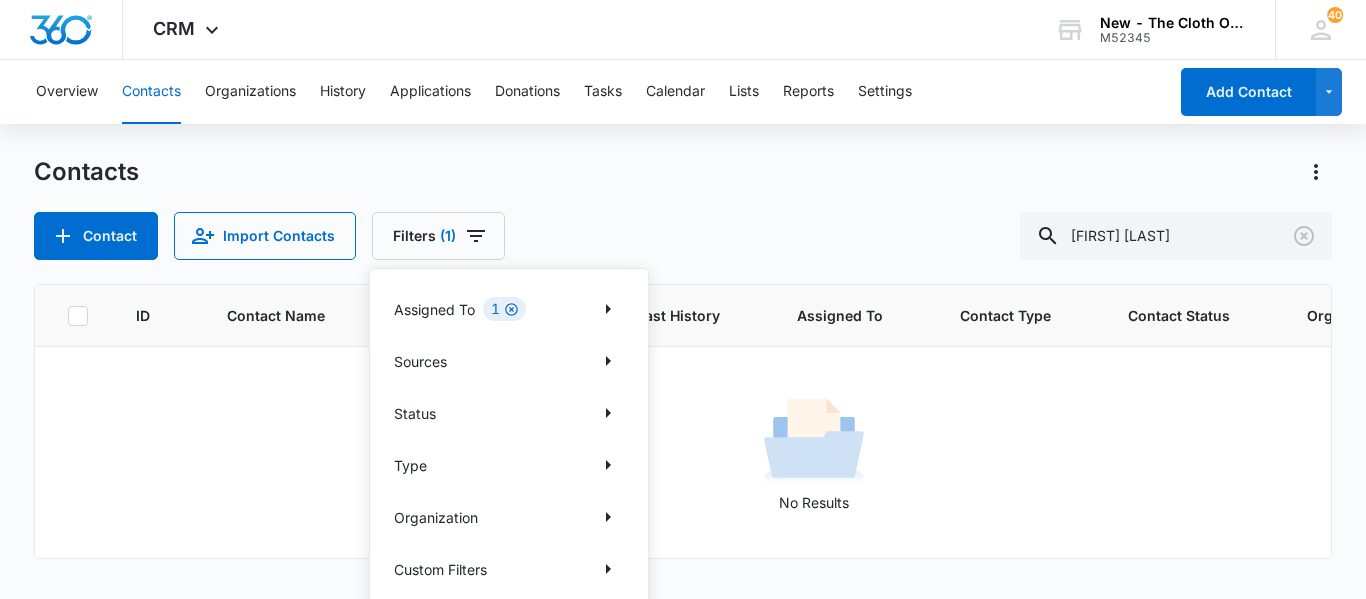 click 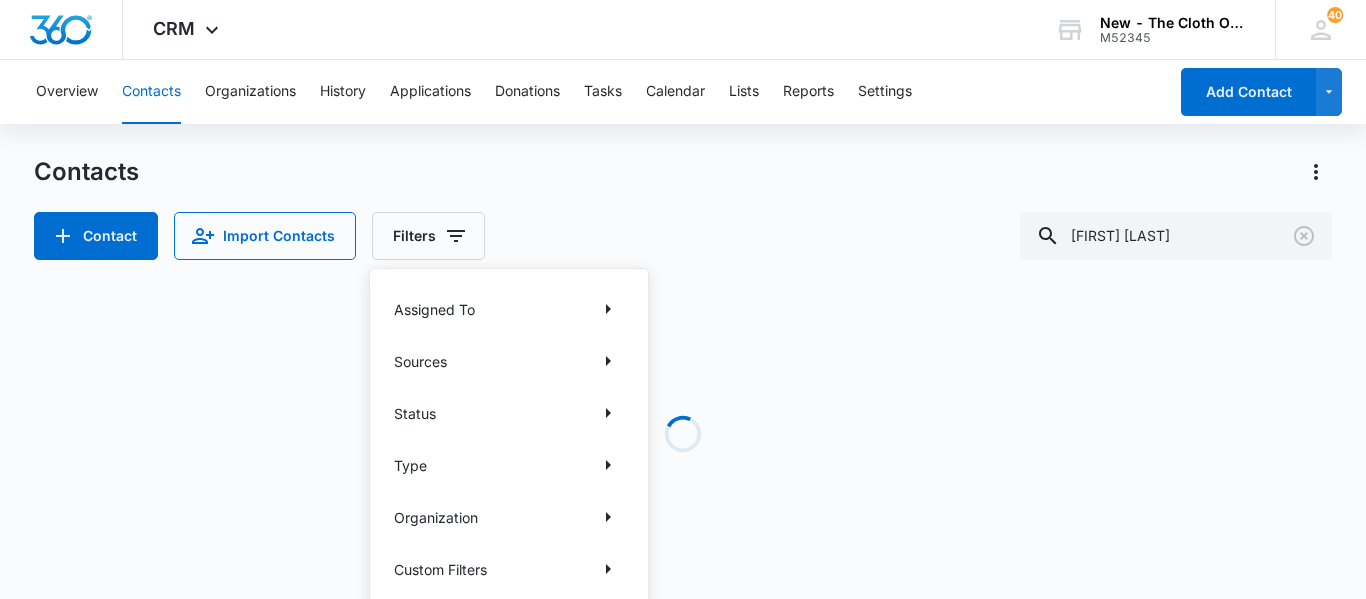 click on "Contact Import Contacts Filters Assigned To Sources Status Type Organization Custom Filters Clear All [FIRST] [LAST]" at bounding box center [683, 236] 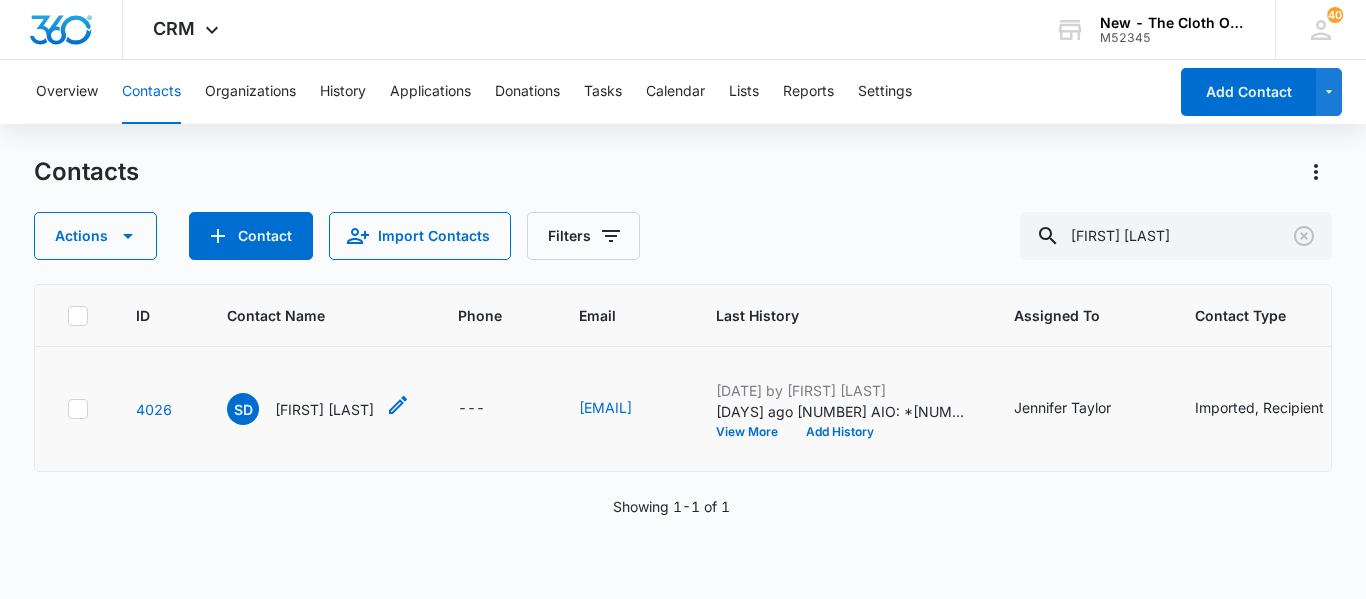 click on "[FIRST] [LAST]" at bounding box center [324, 409] 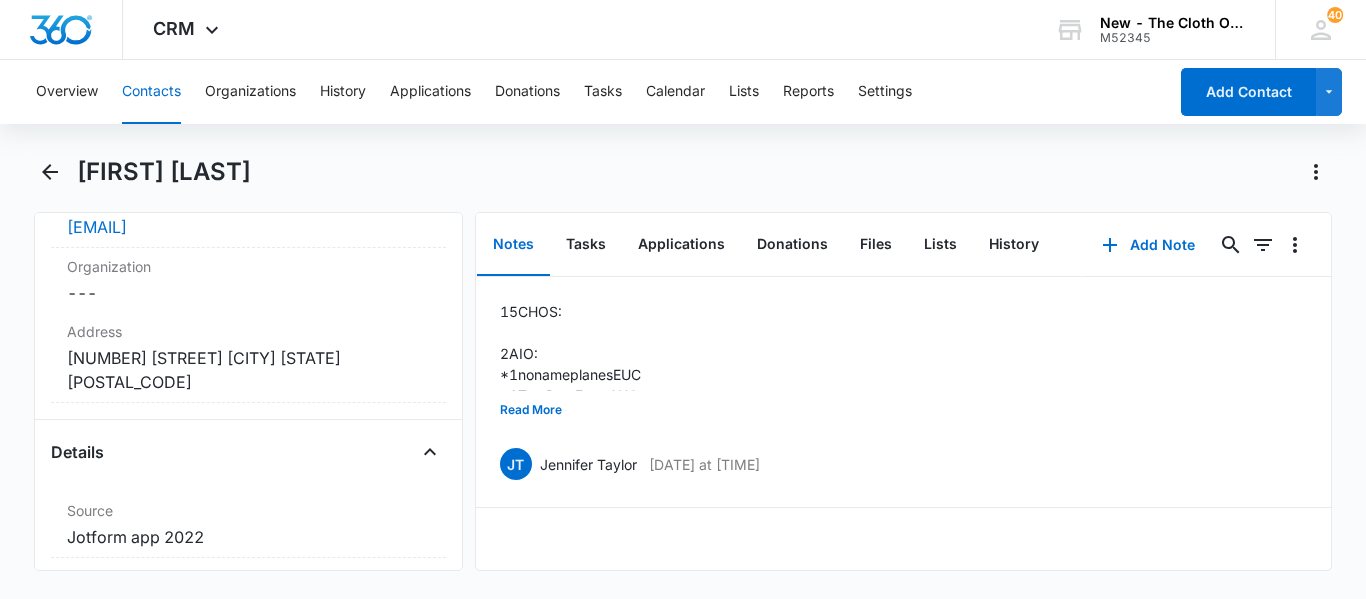 scroll, scrollTop: 552, scrollLeft: 0, axis: vertical 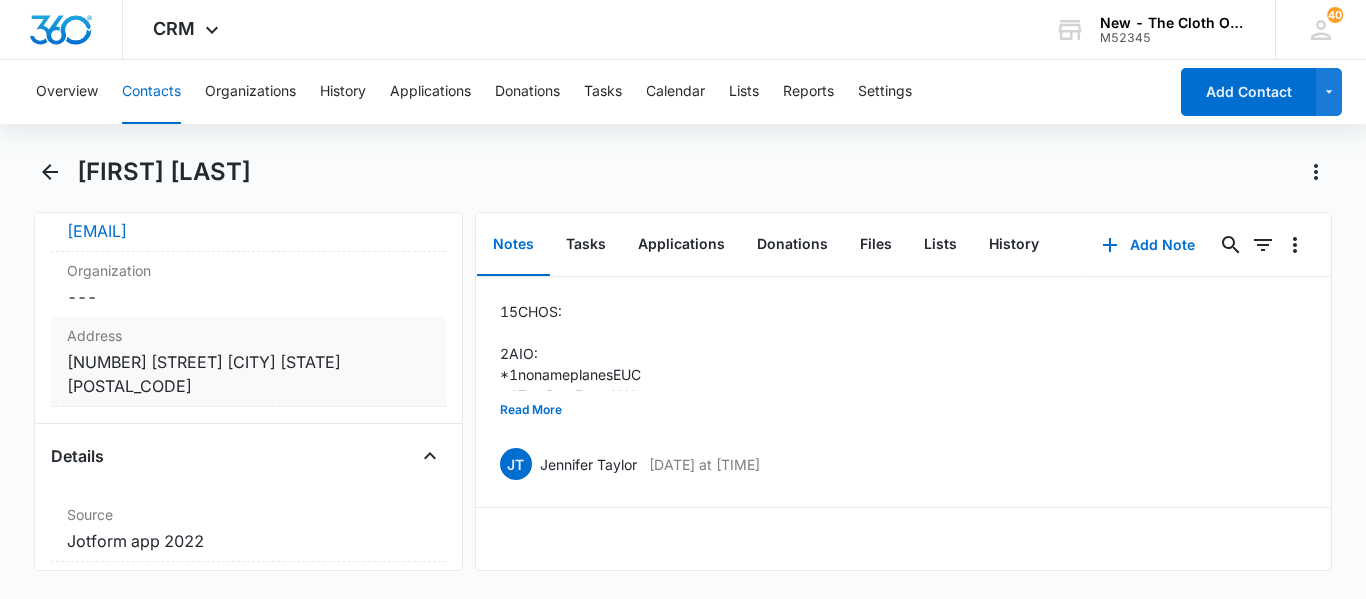 click on "Cancel Save Changes [NUMBER] [STREET] [CITY] [STATE] [POSTAL_CODE]" at bounding box center [248, 374] 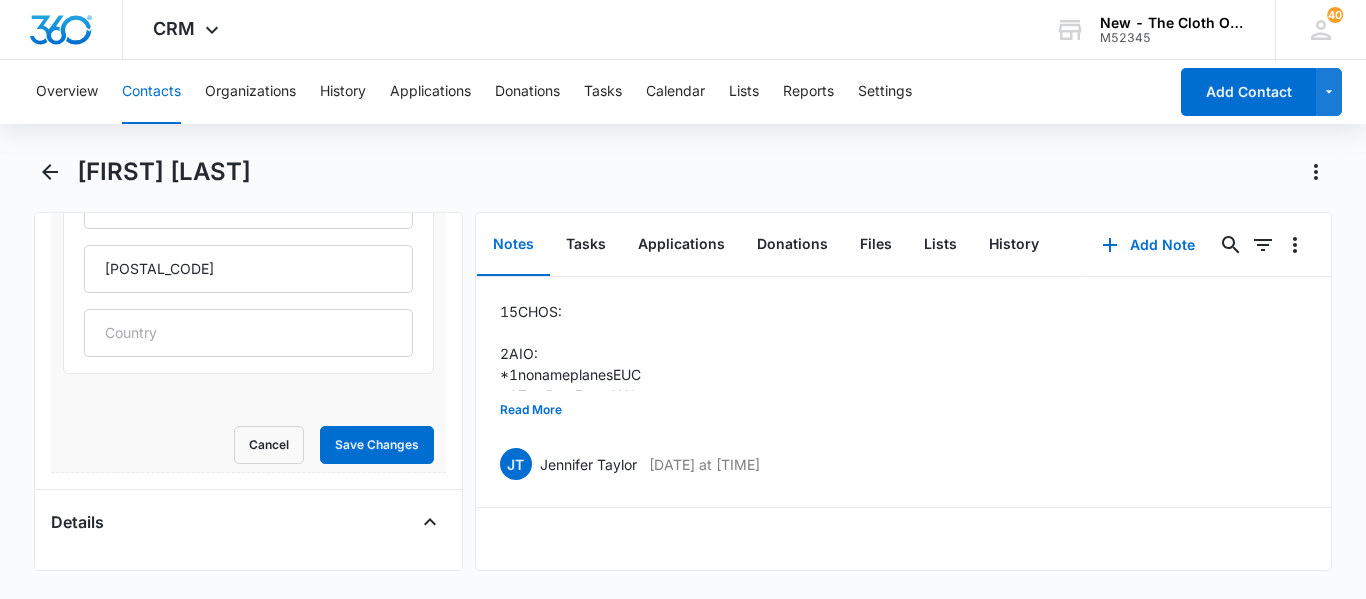 scroll, scrollTop: 951, scrollLeft: 0, axis: vertical 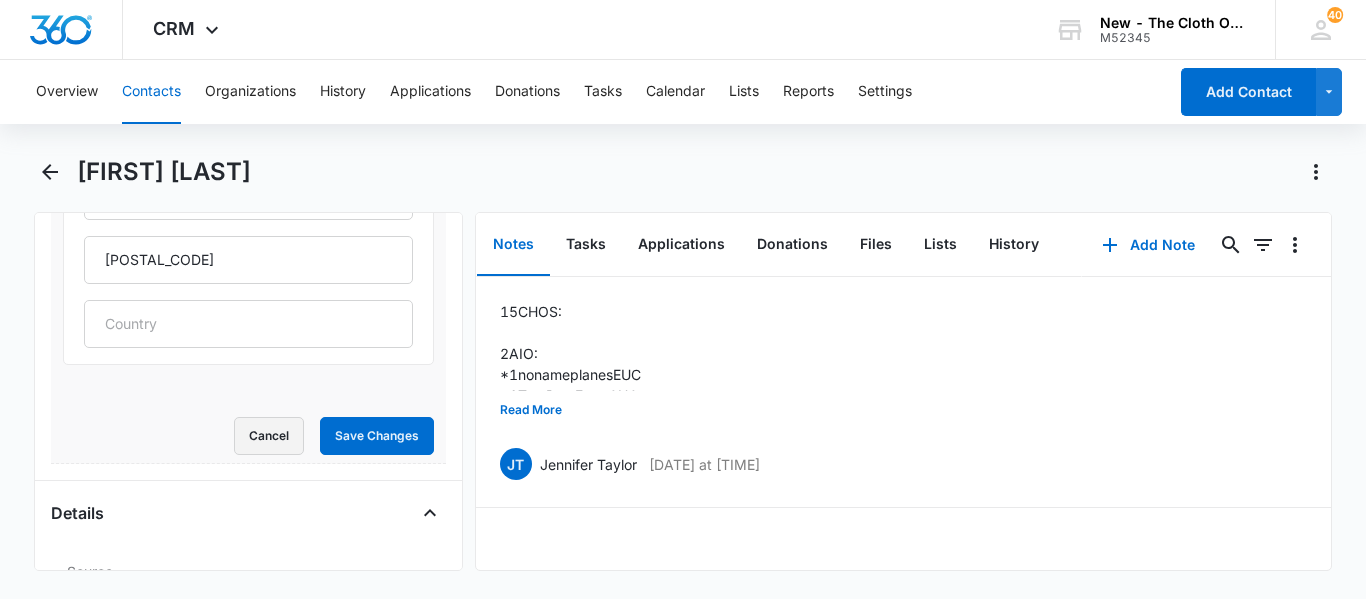 click on "Cancel" at bounding box center (269, 436) 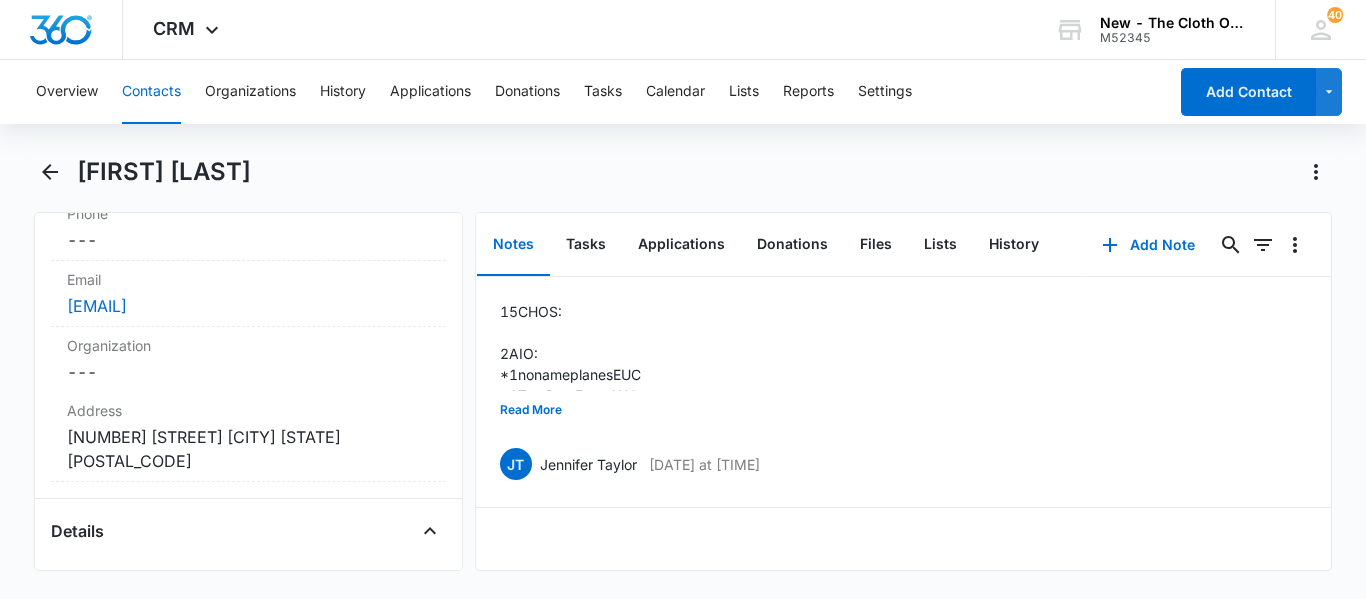 scroll, scrollTop: 484, scrollLeft: 0, axis: vertical 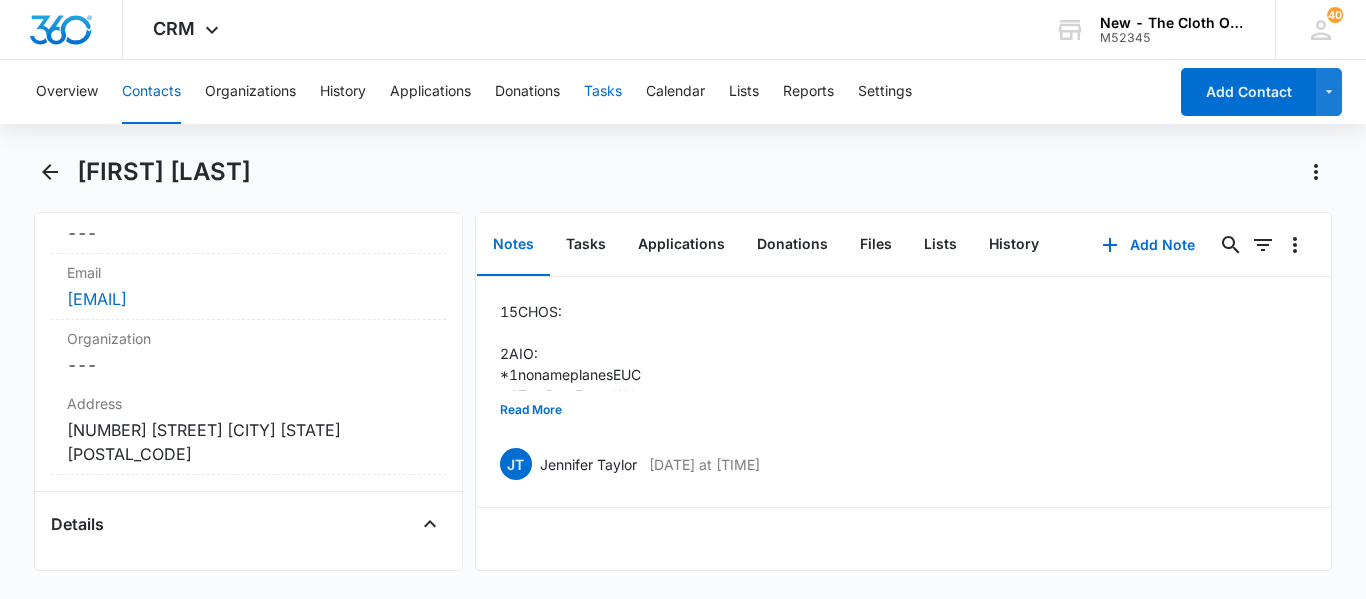 click on "Tasks" at bounding box center [603, 92] 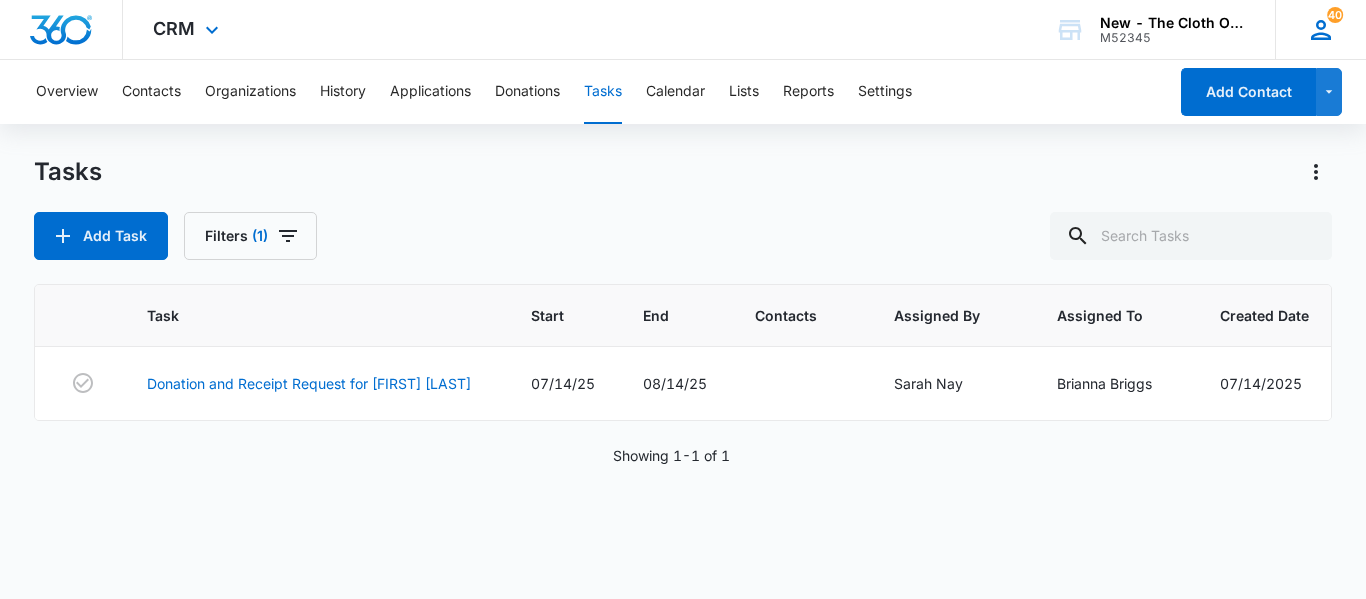 click 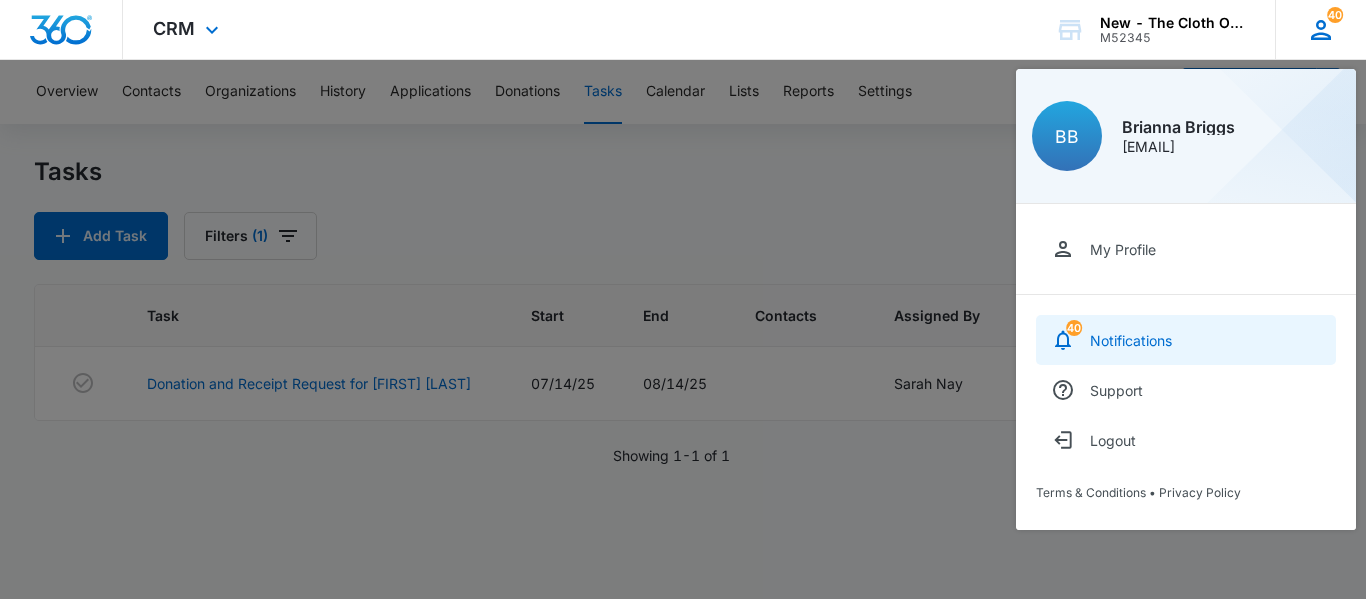 click on "[NUMBER] Notifications" at bounding box center (1186, 340) 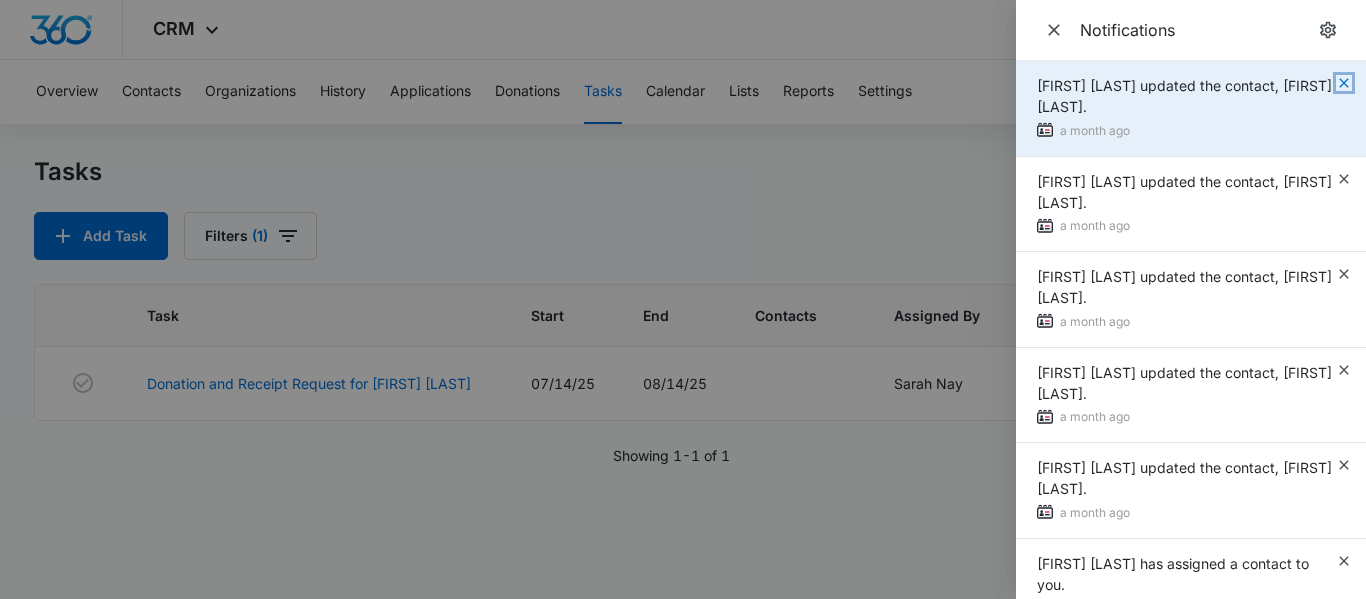 click 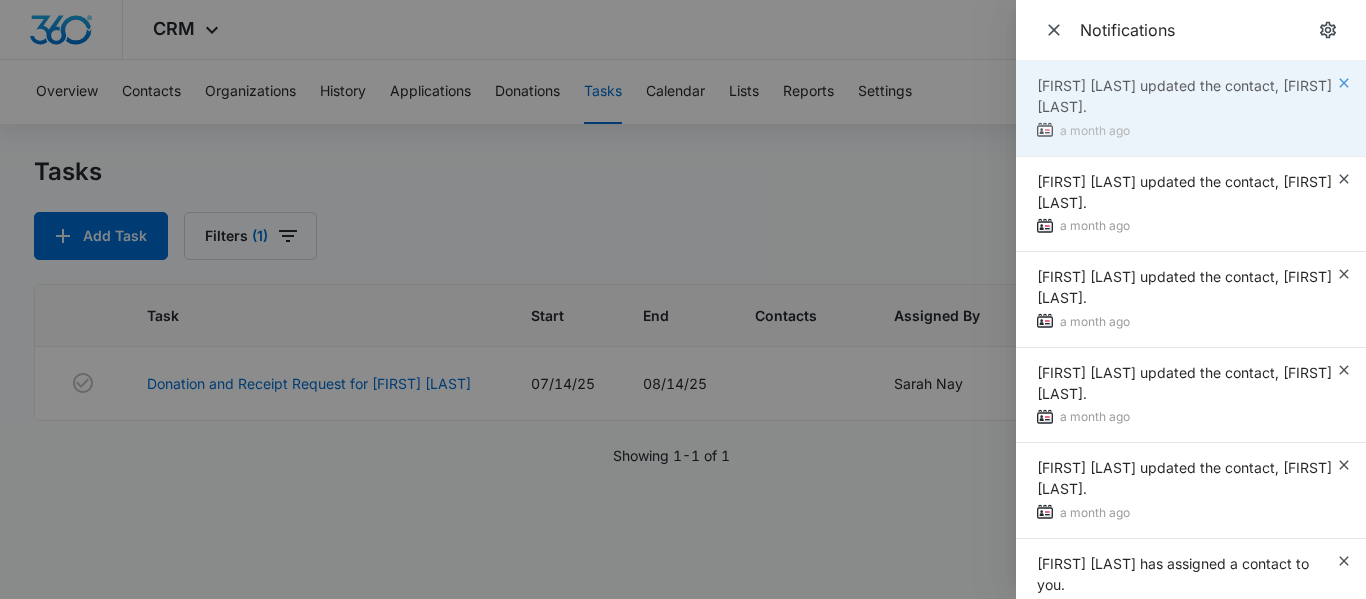 click on "[FIRST] [LAST] updated the contact, [FIRST] [LAST]. [DAYS] ago" at bounding box center (1191, 109) 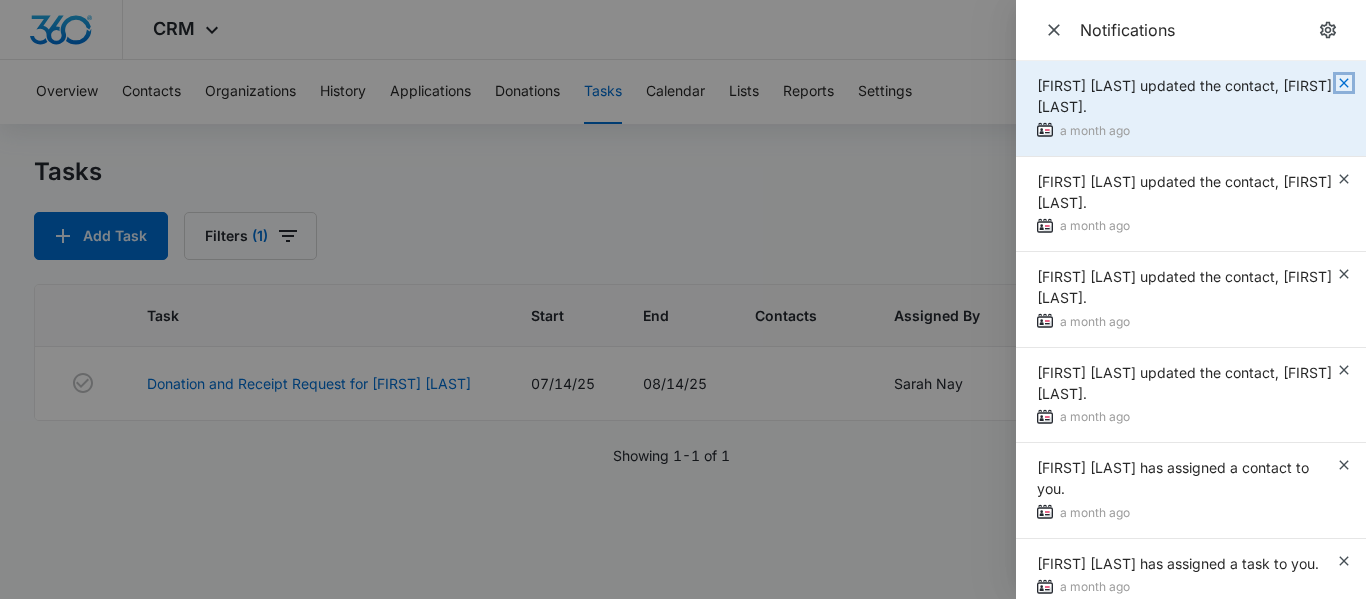 click 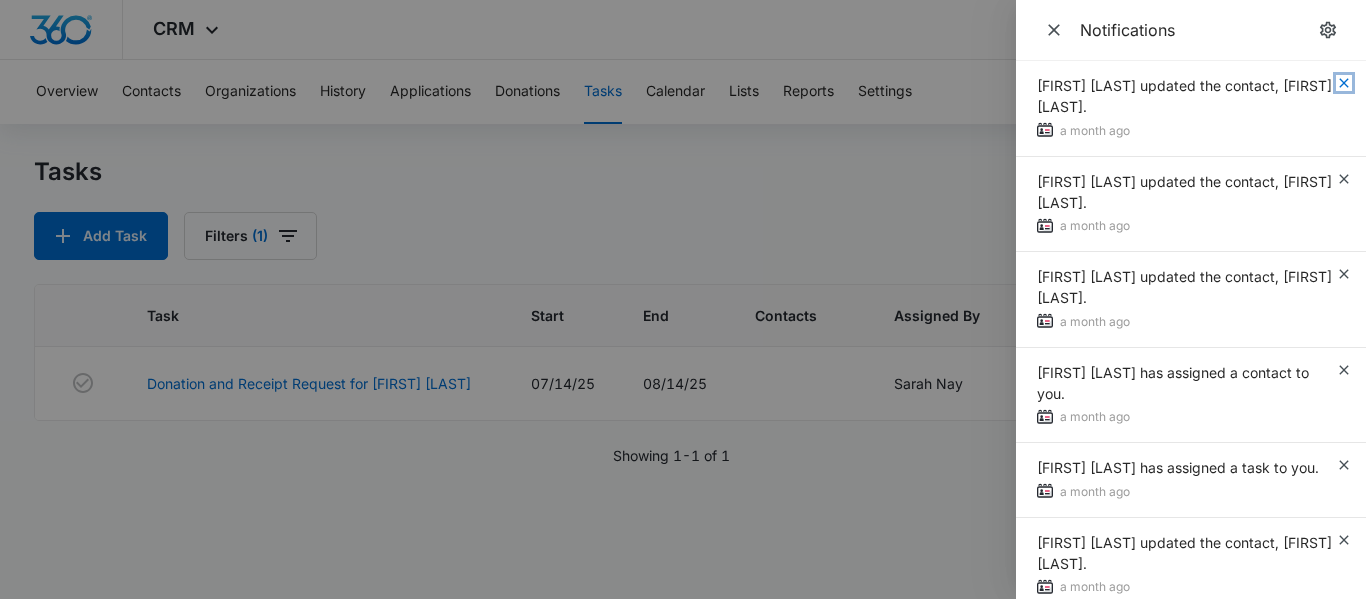 click 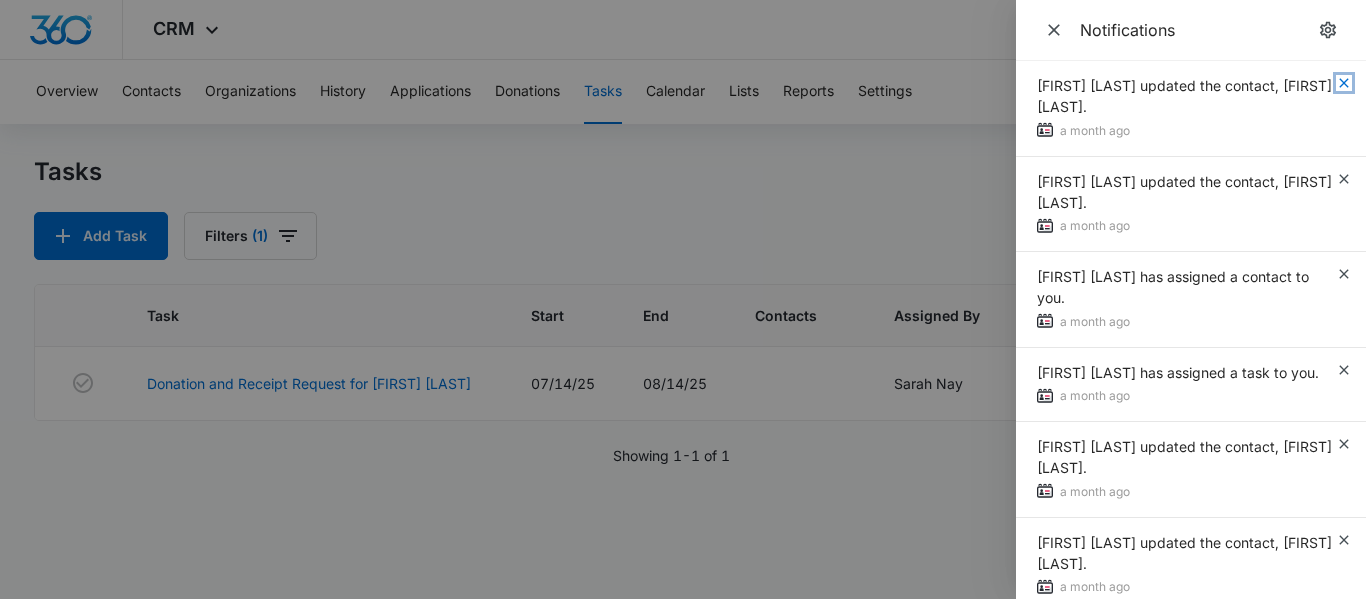 click 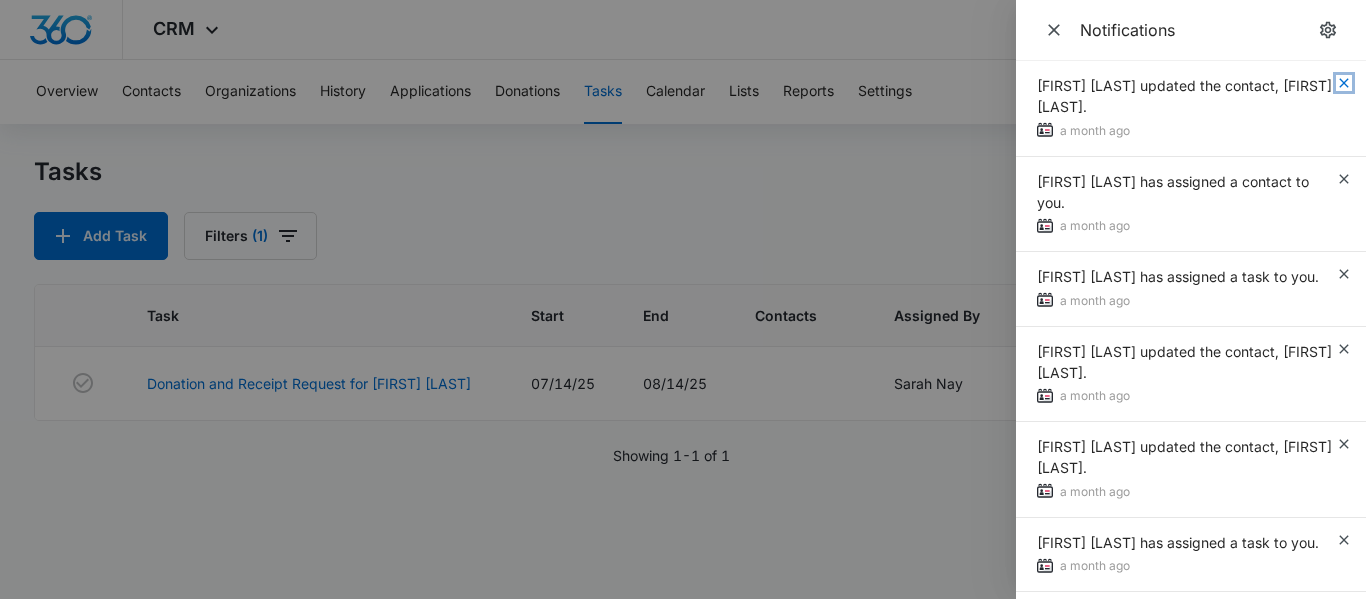 click 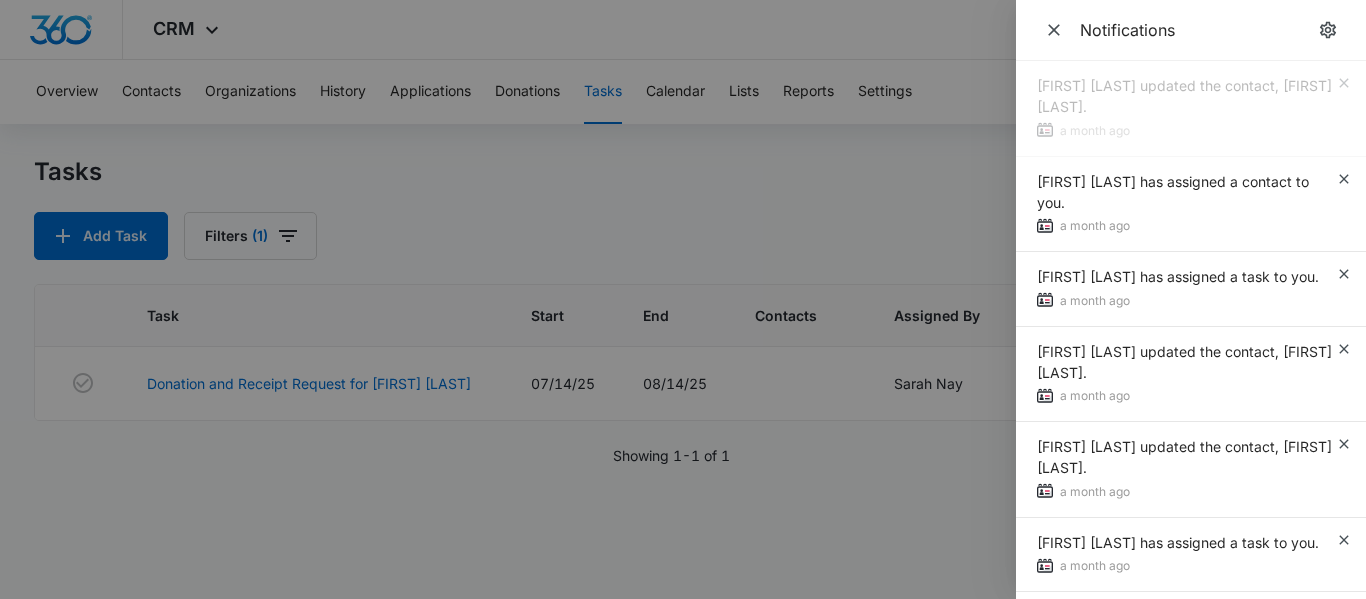 click on "[FIRST] [LAST] updated the contact, [FIRST] [LAST]. [DAYS] ago" at bounding box center (1191, 109) 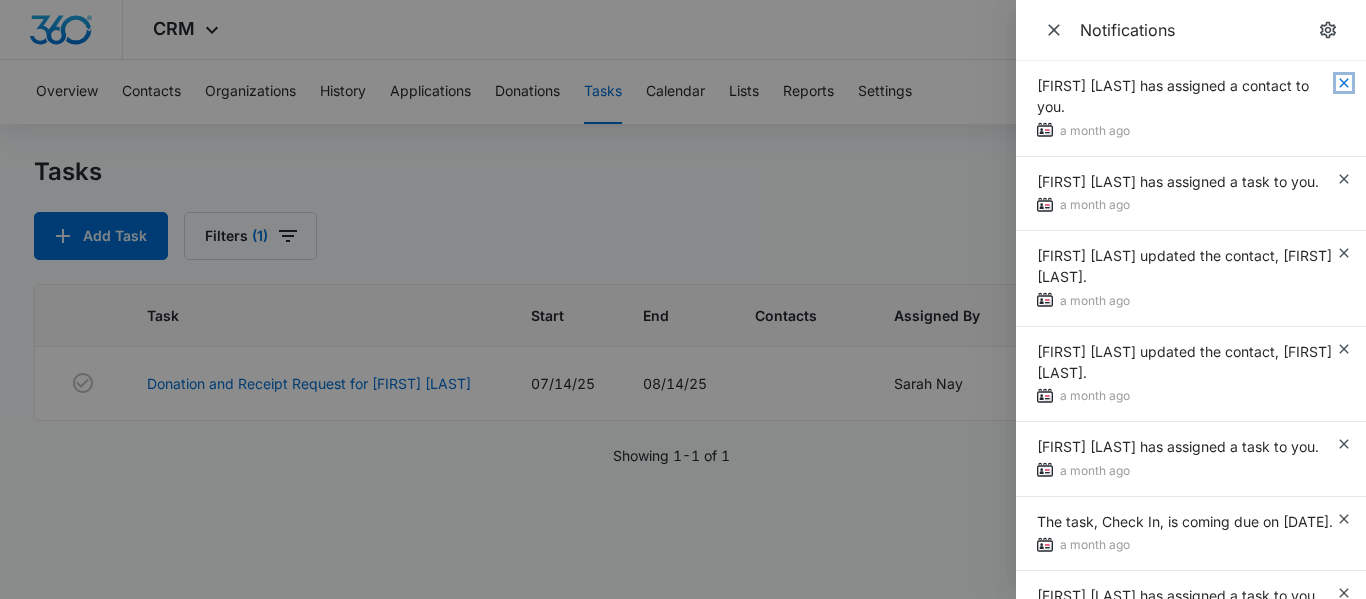 click 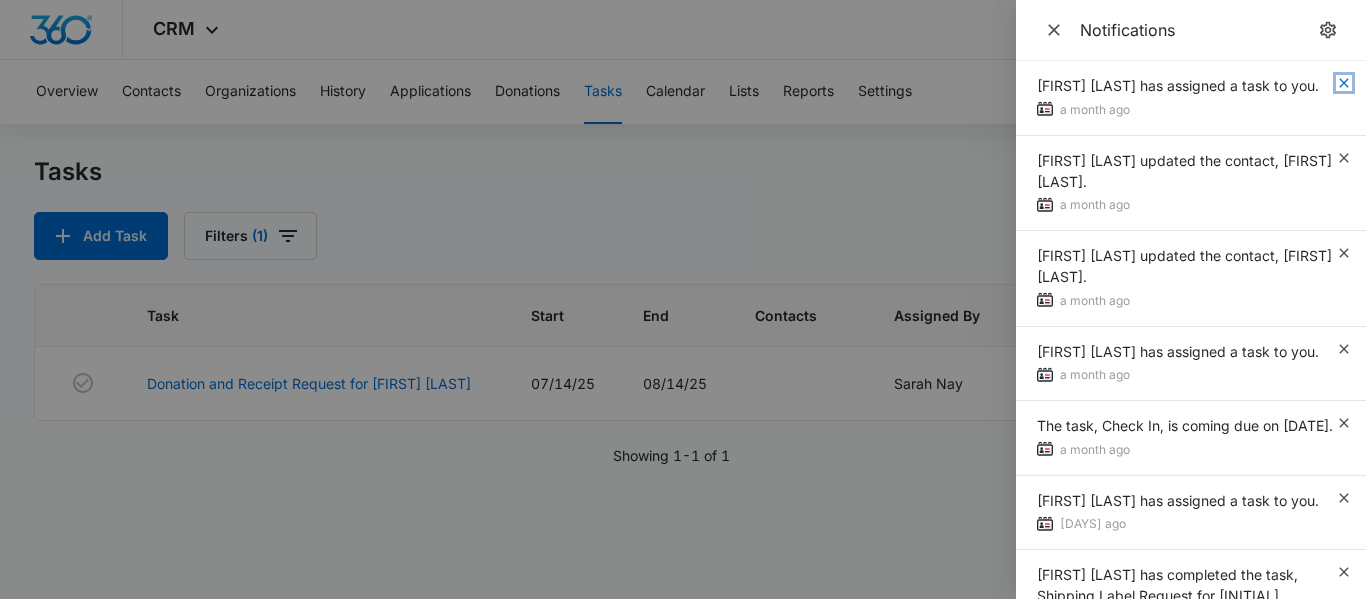 click 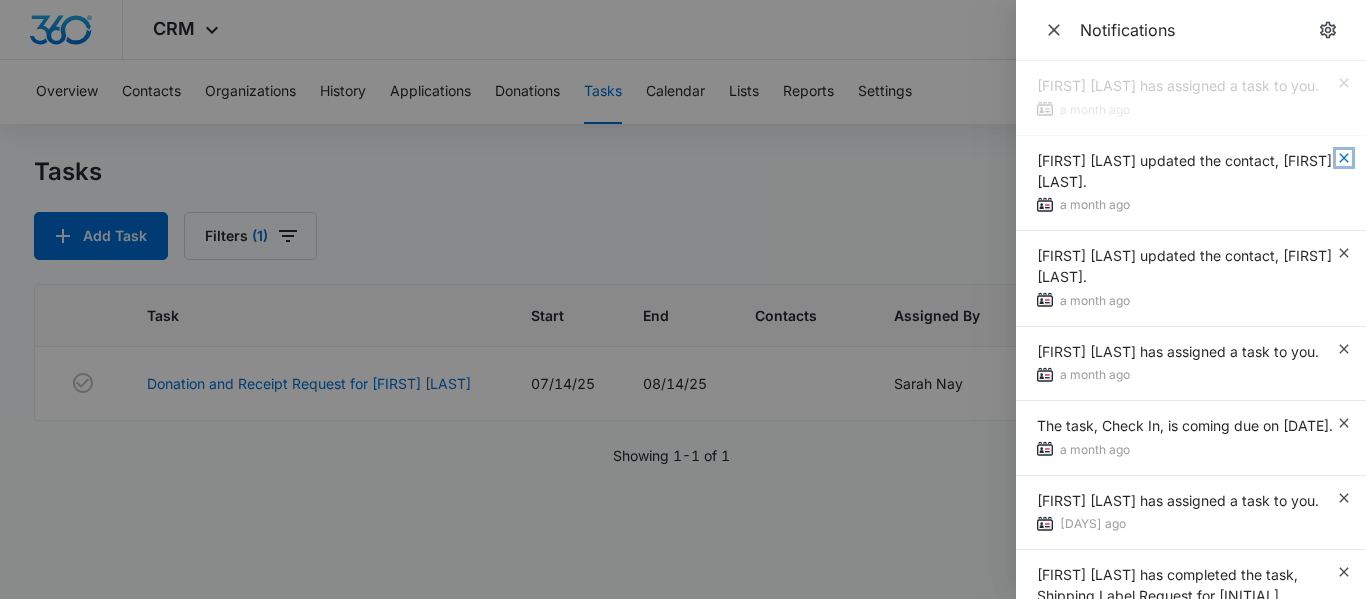 click 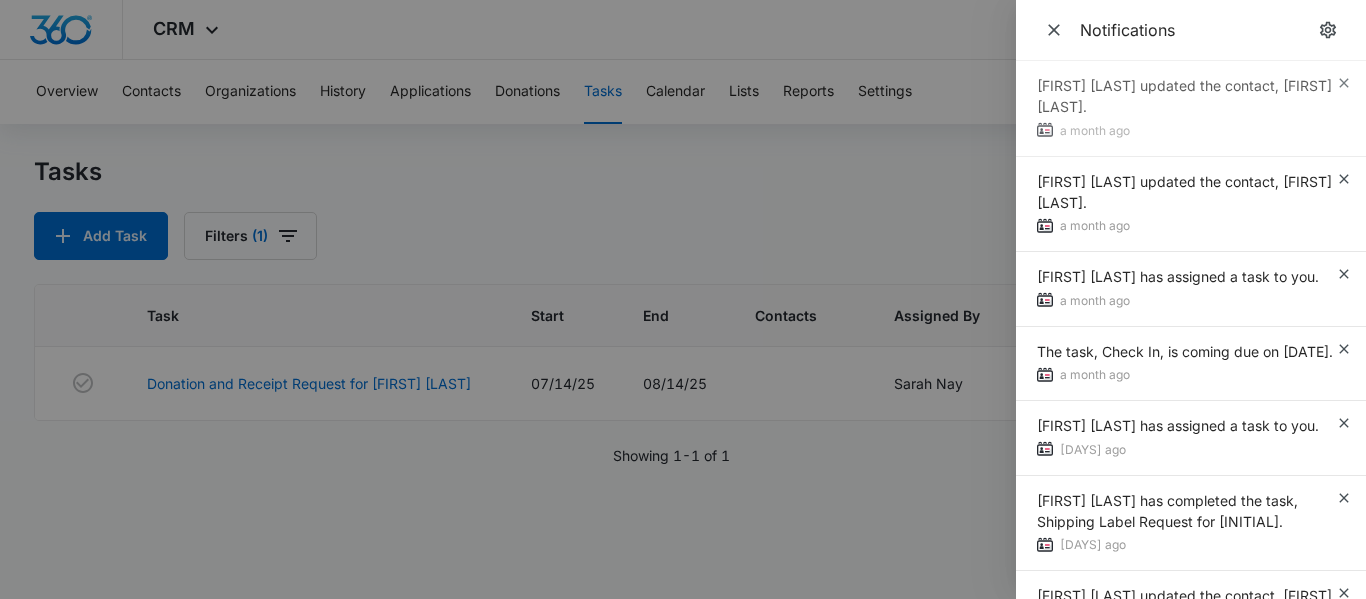 click on "[FIRST] [LAST] updated the contact, [FIRST] [LAST]. [DAYS] ago" at bounding box center [1191, 109] 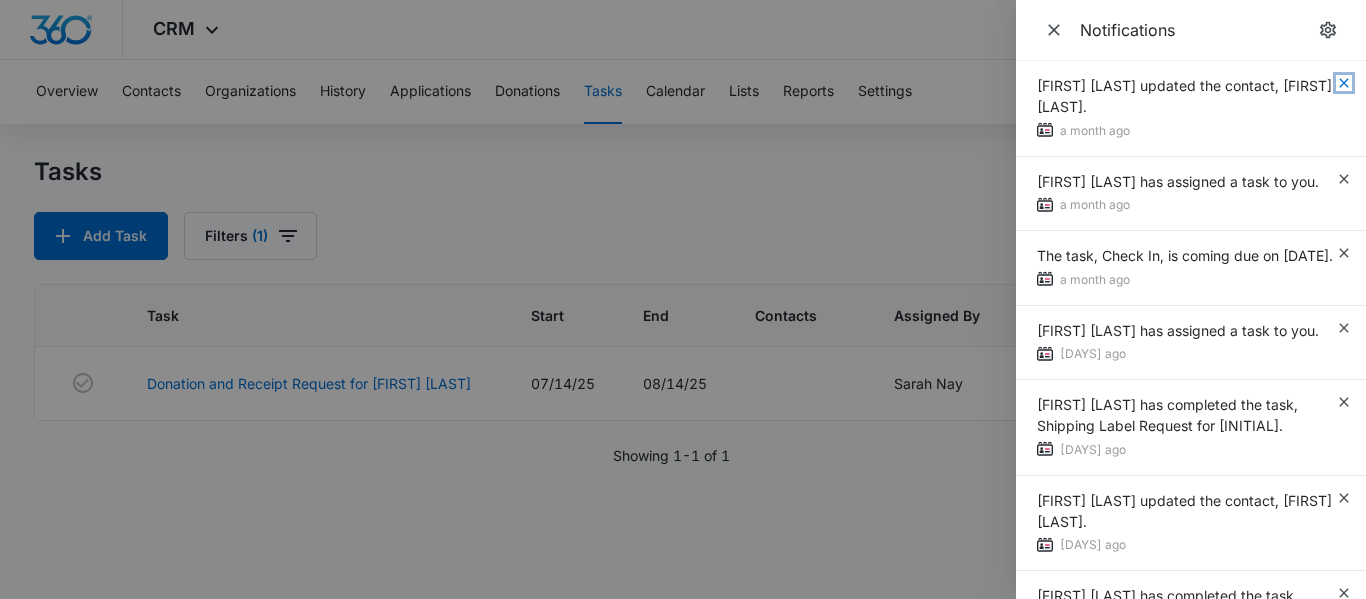 click 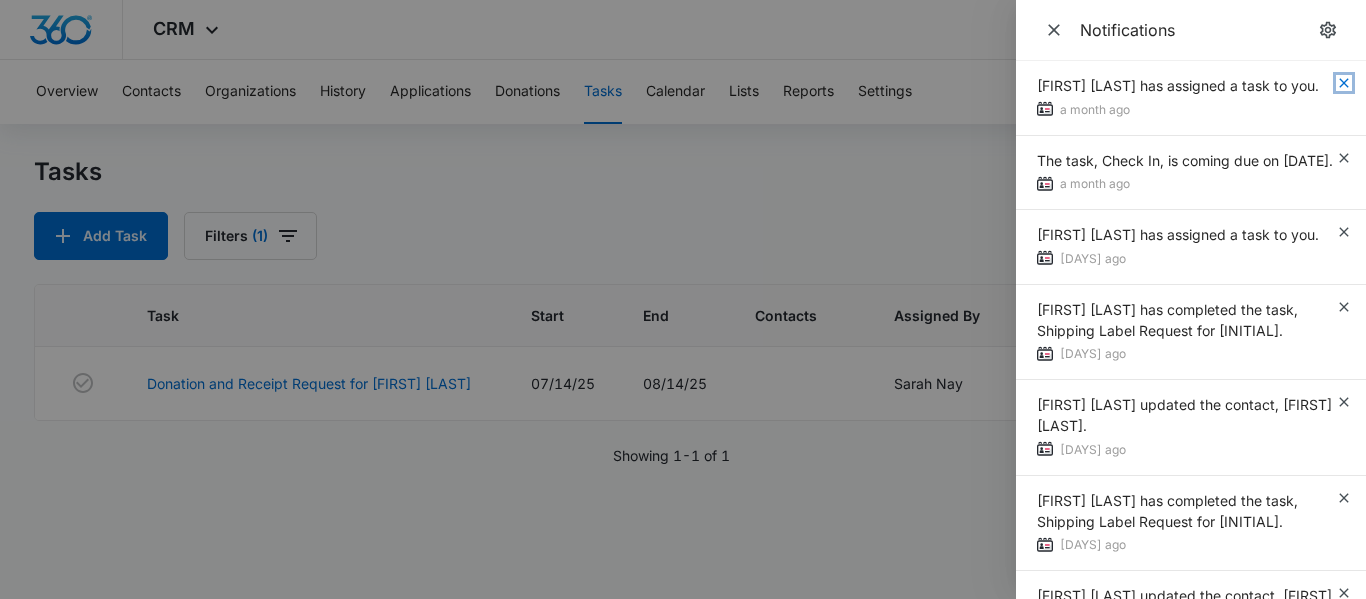 click 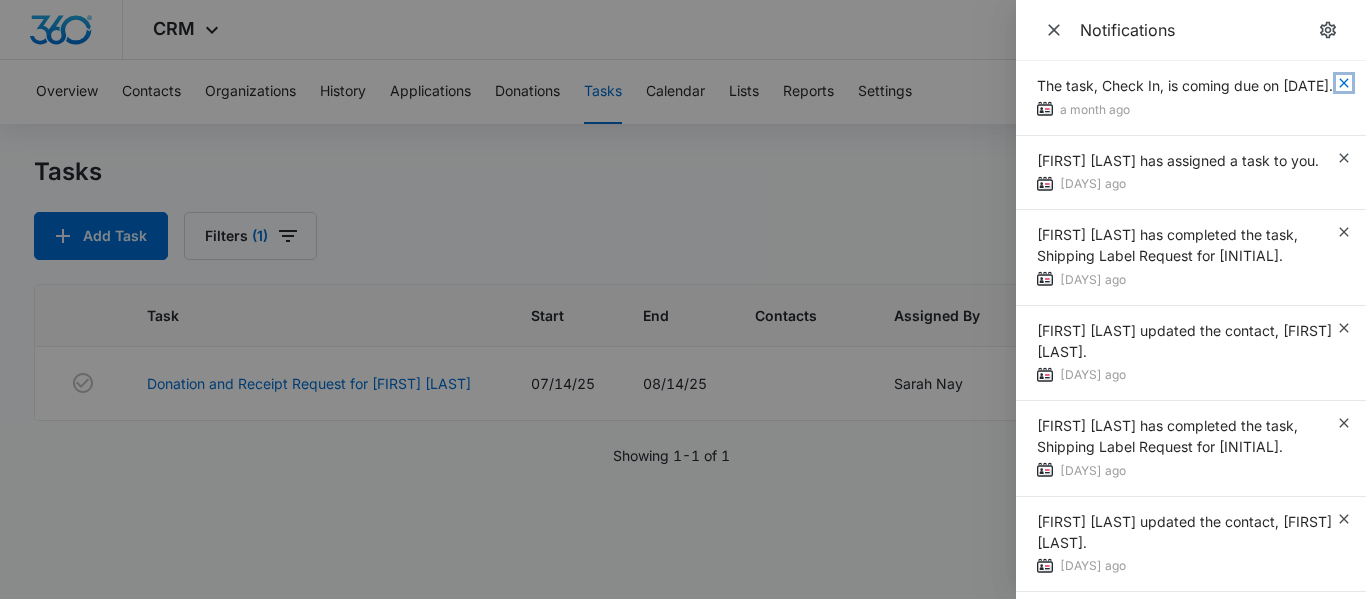 click 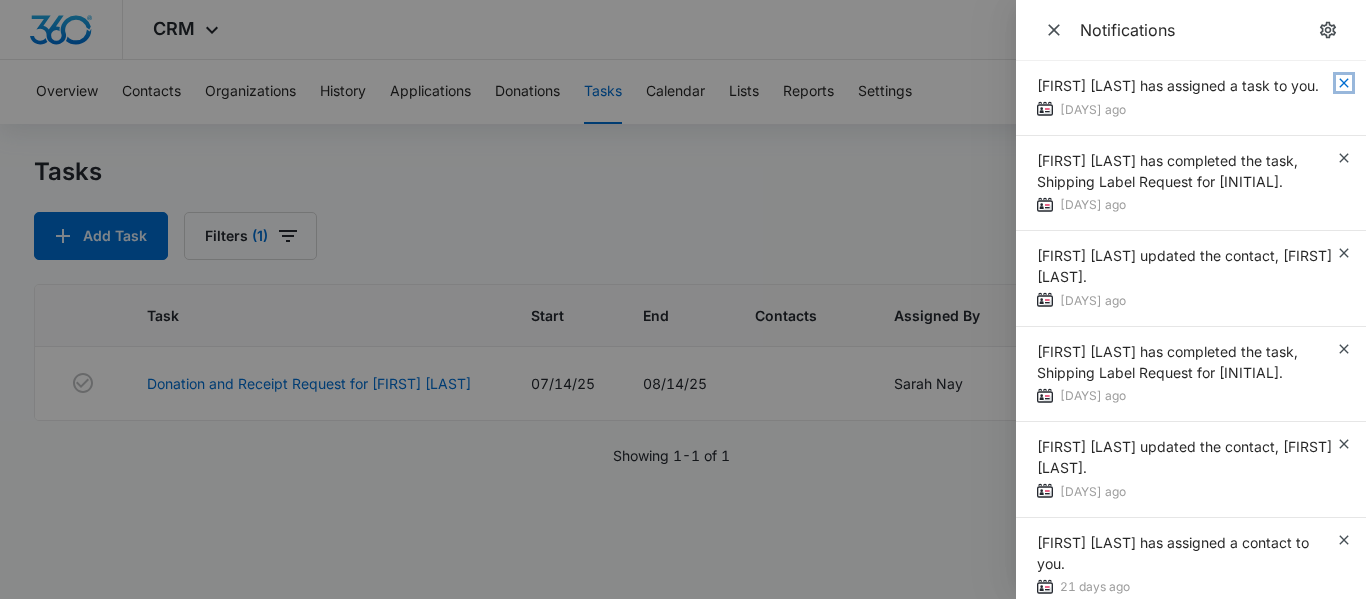 click 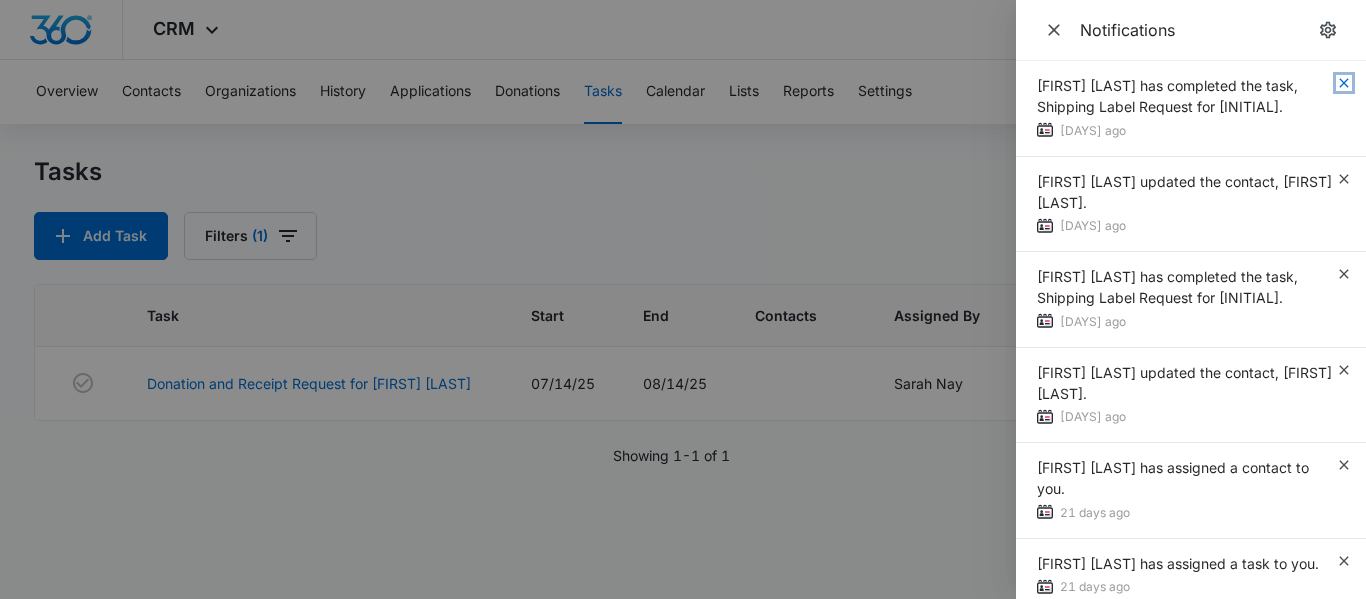 click 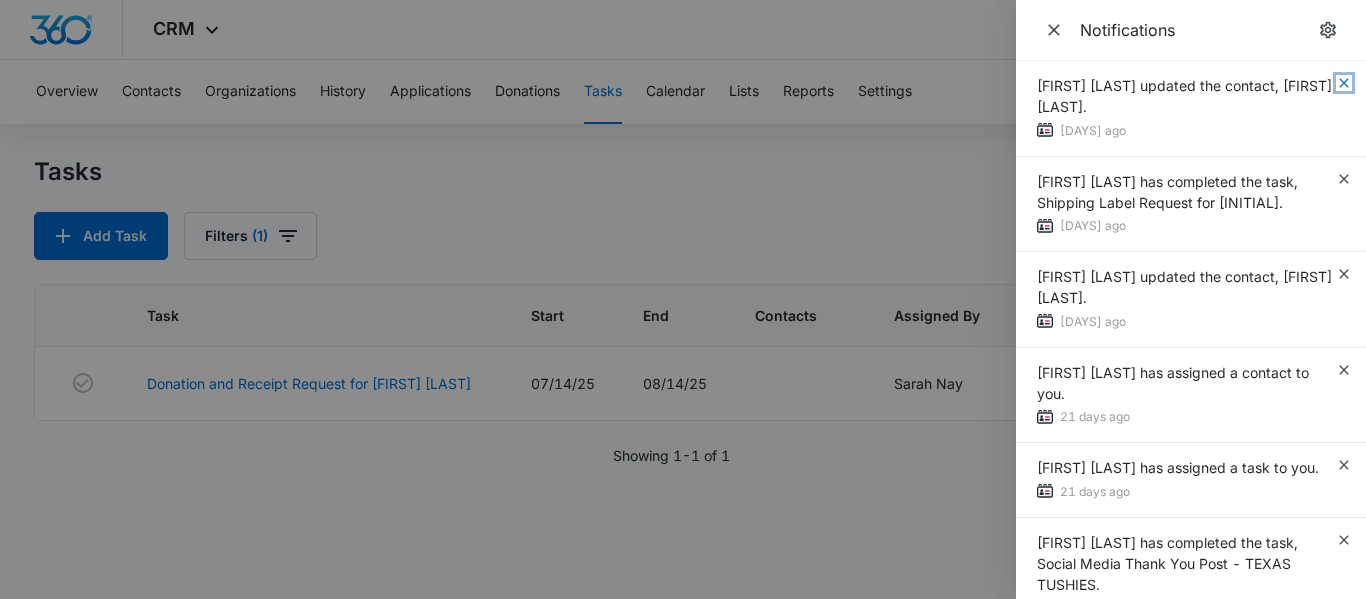 click 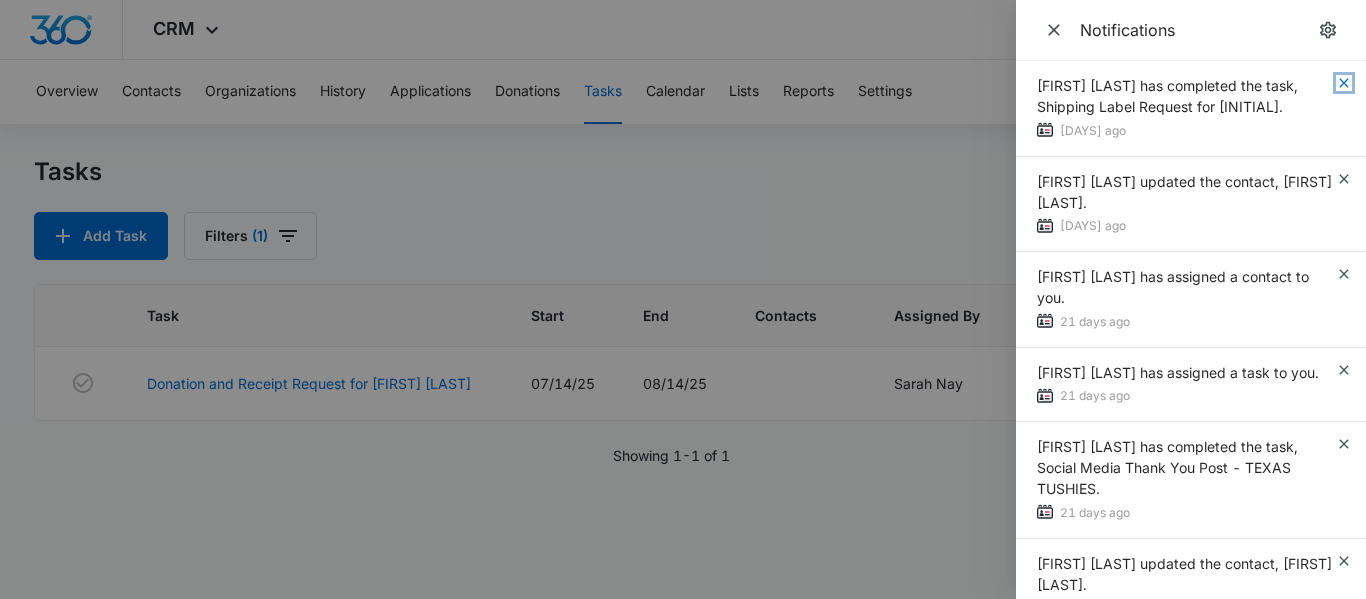 click 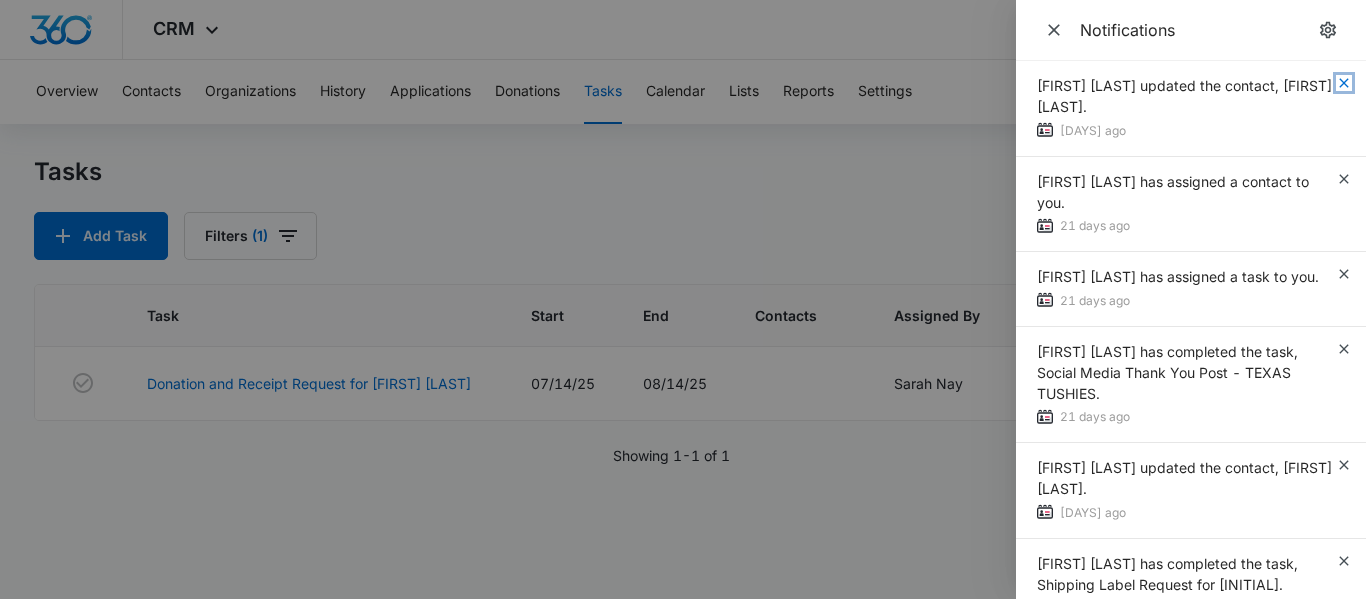 click 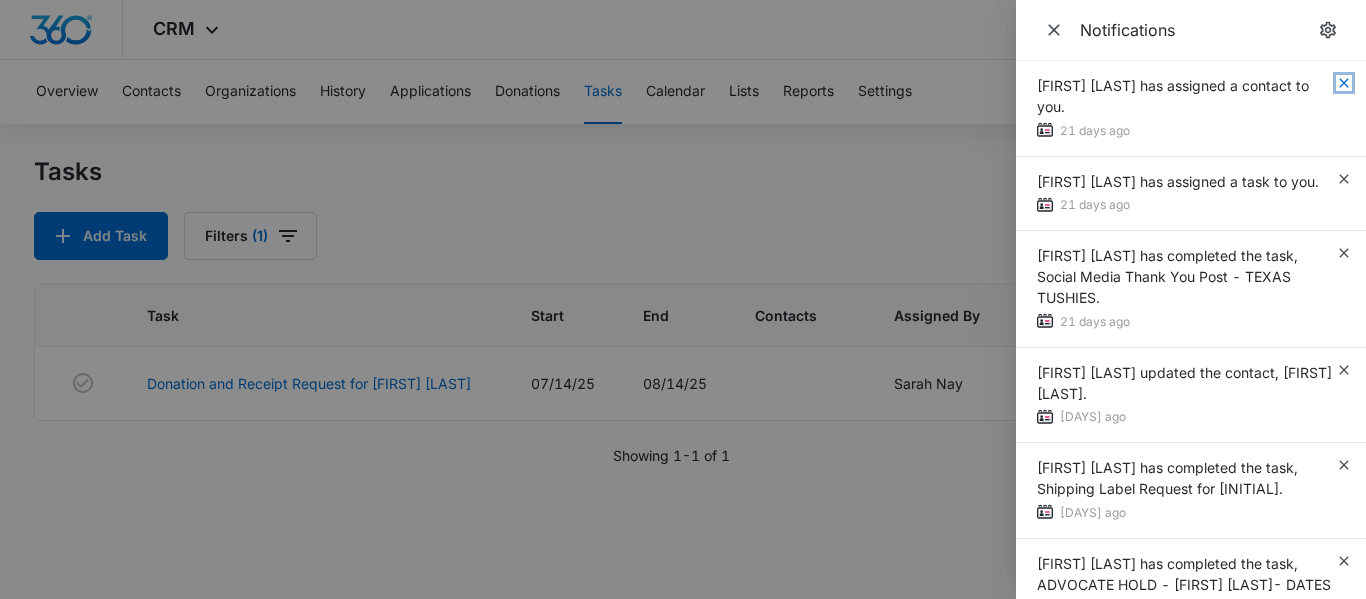 click 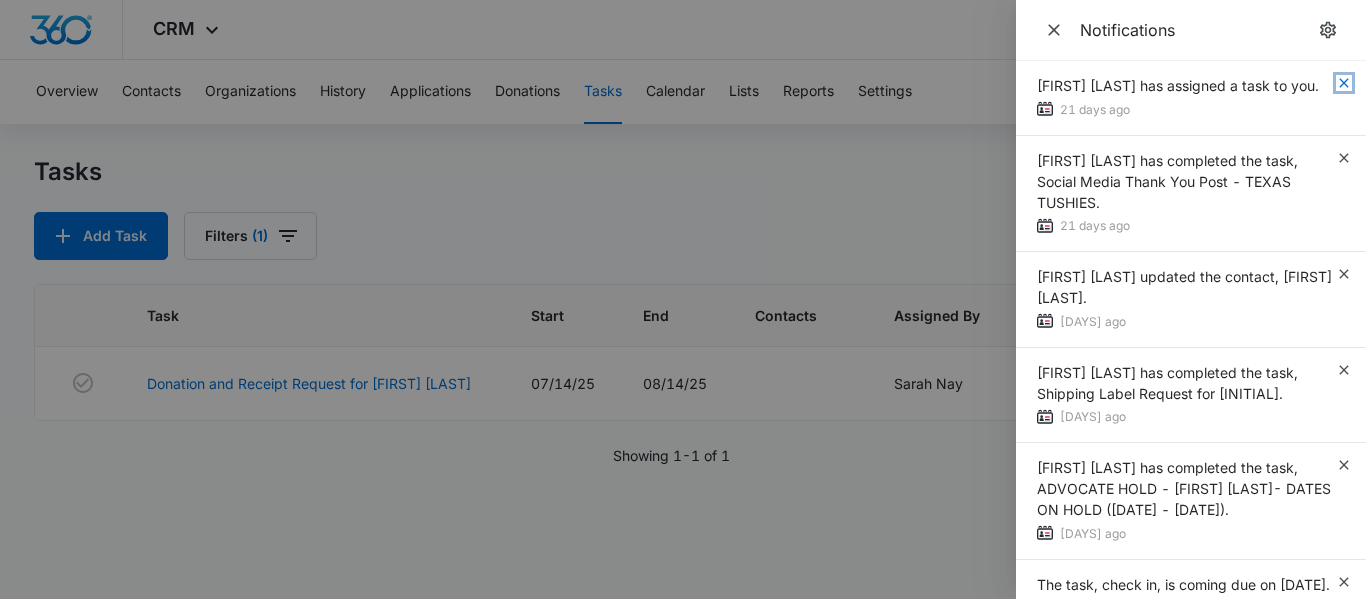 click 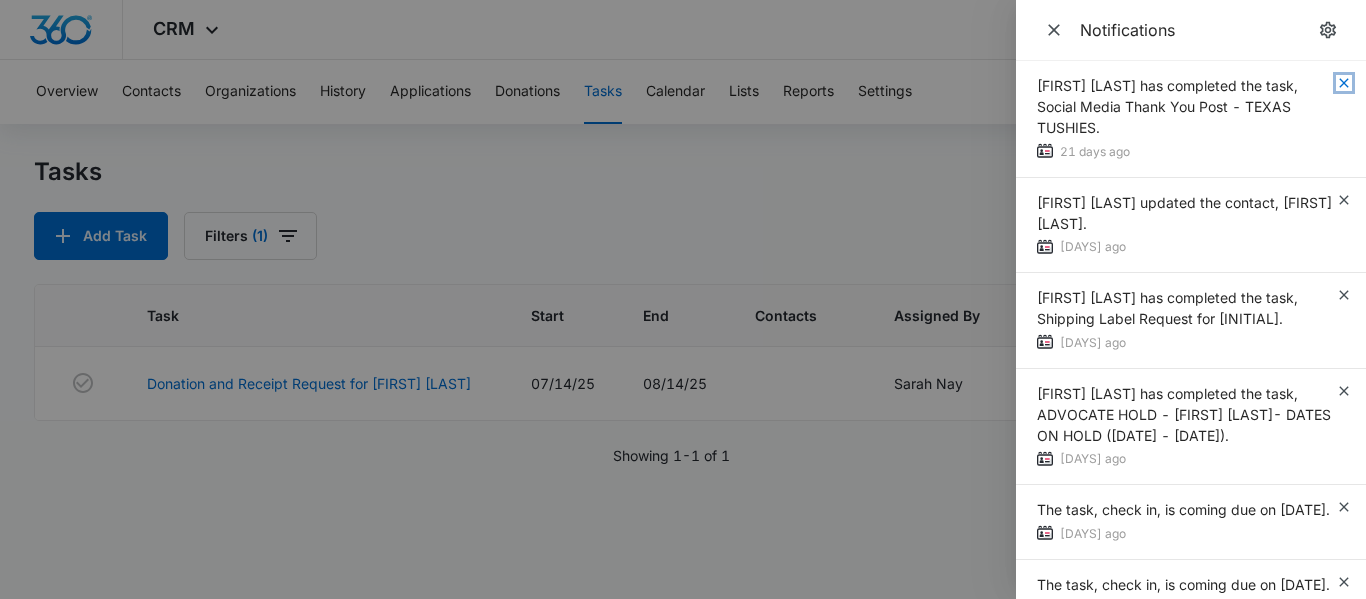 click 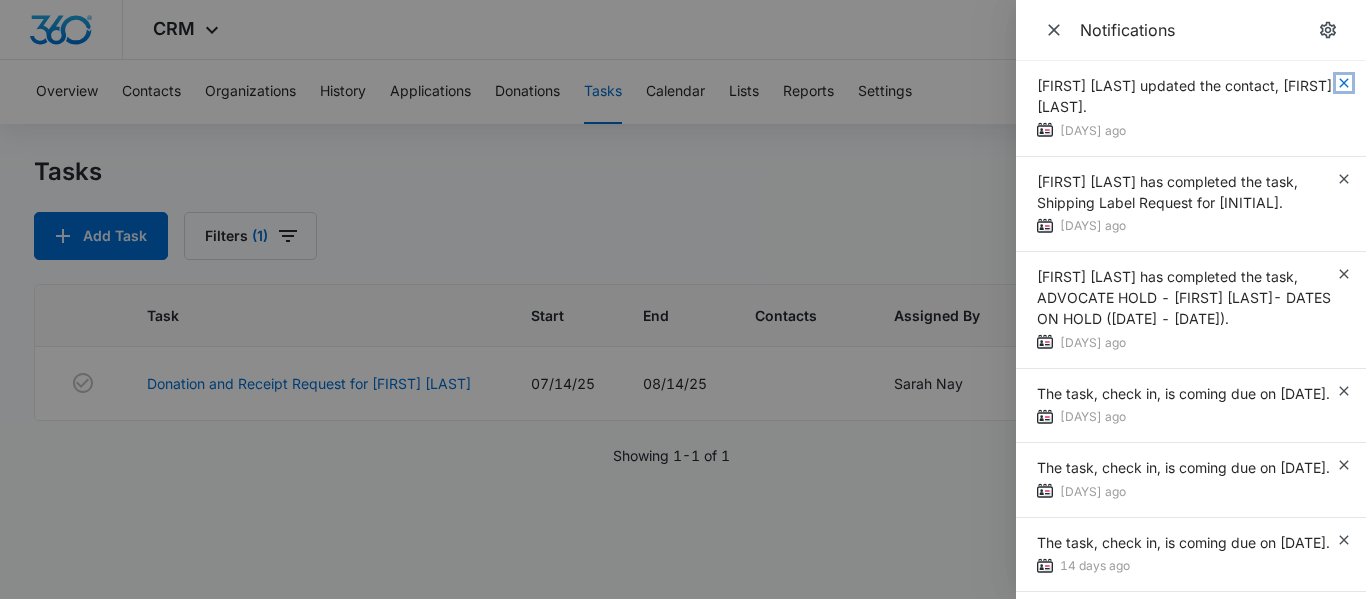 click 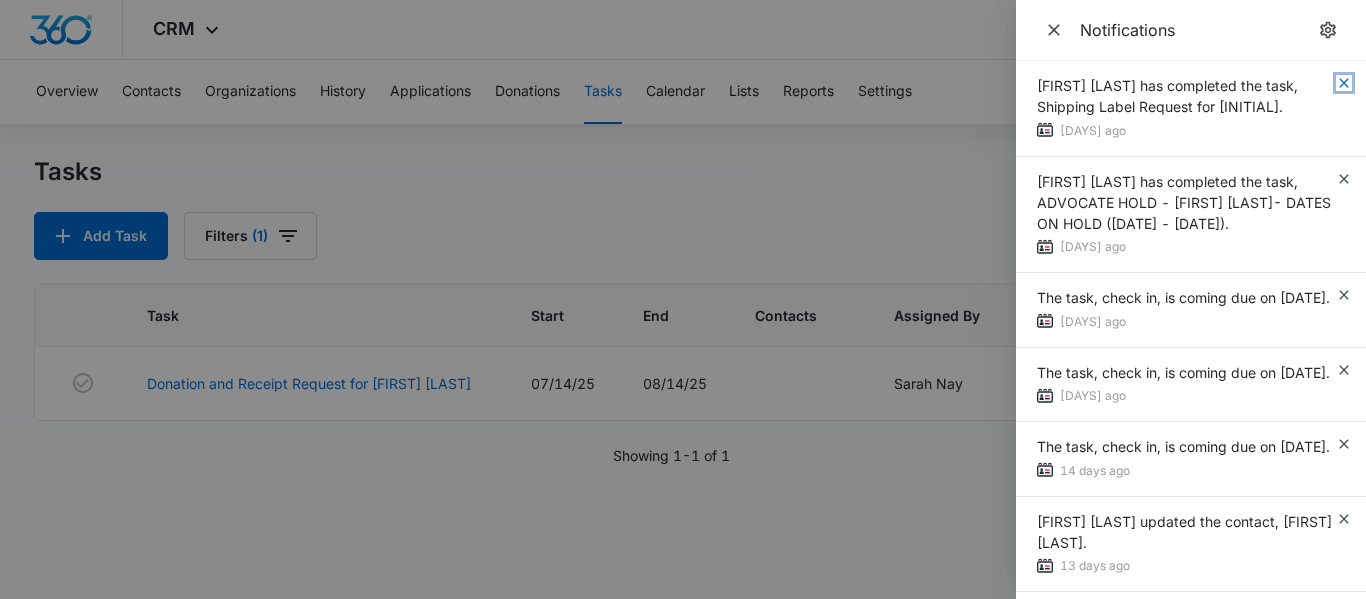 click 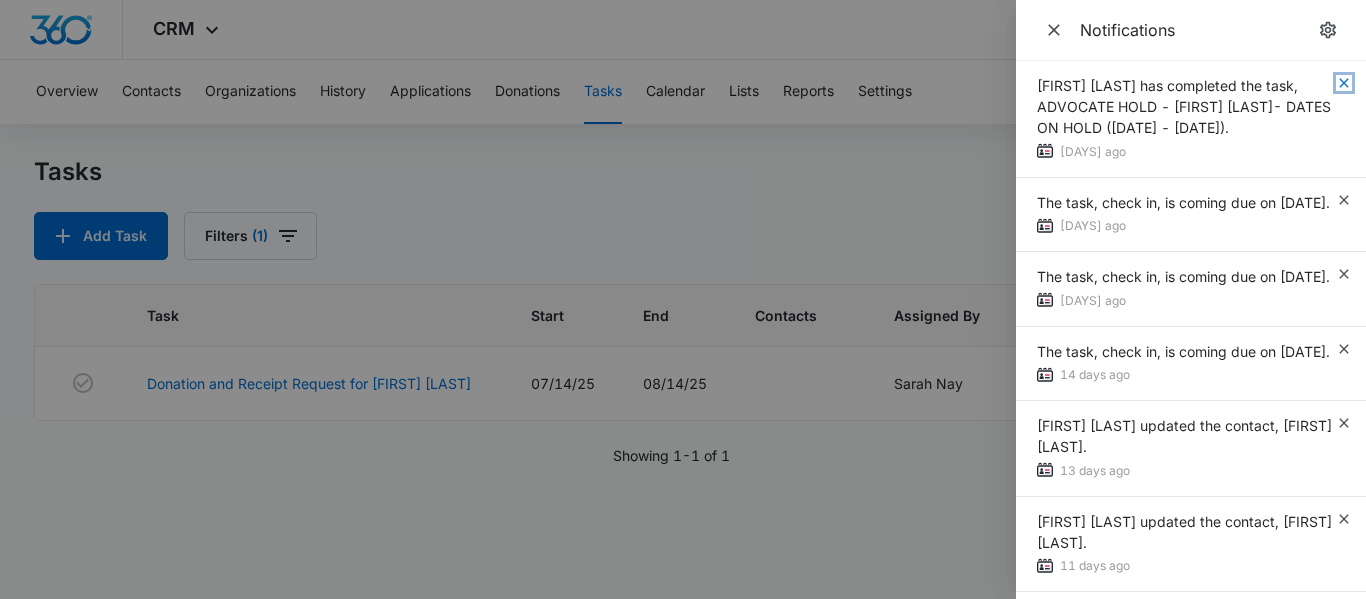 click 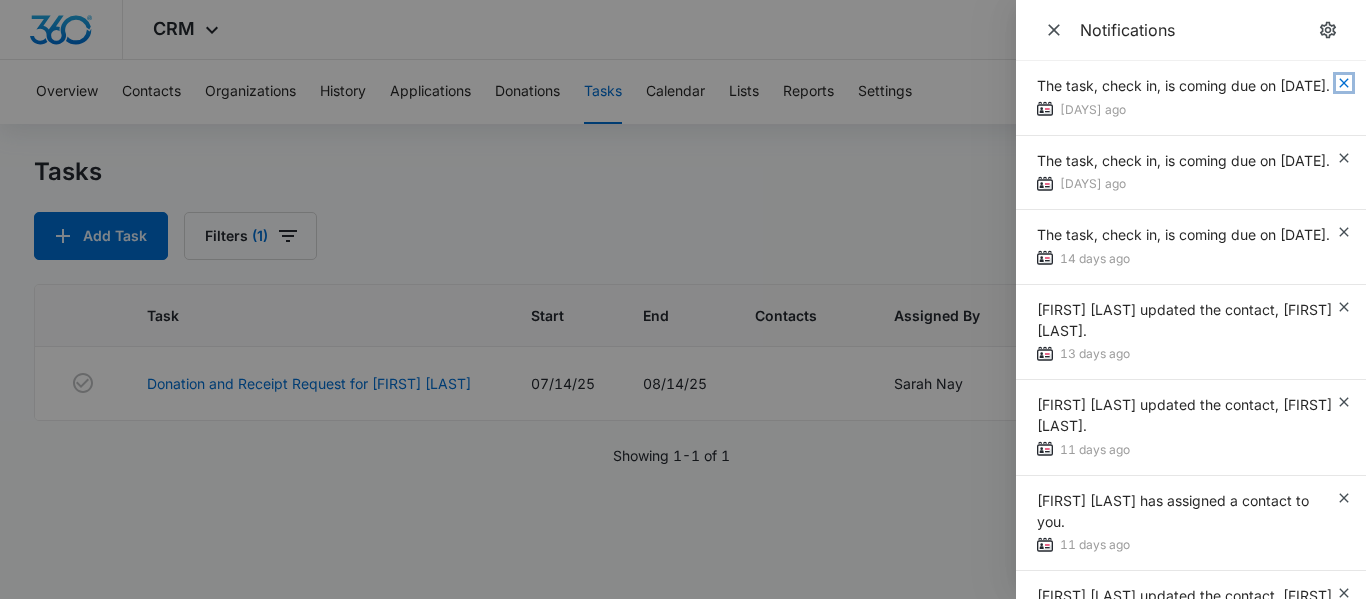 click 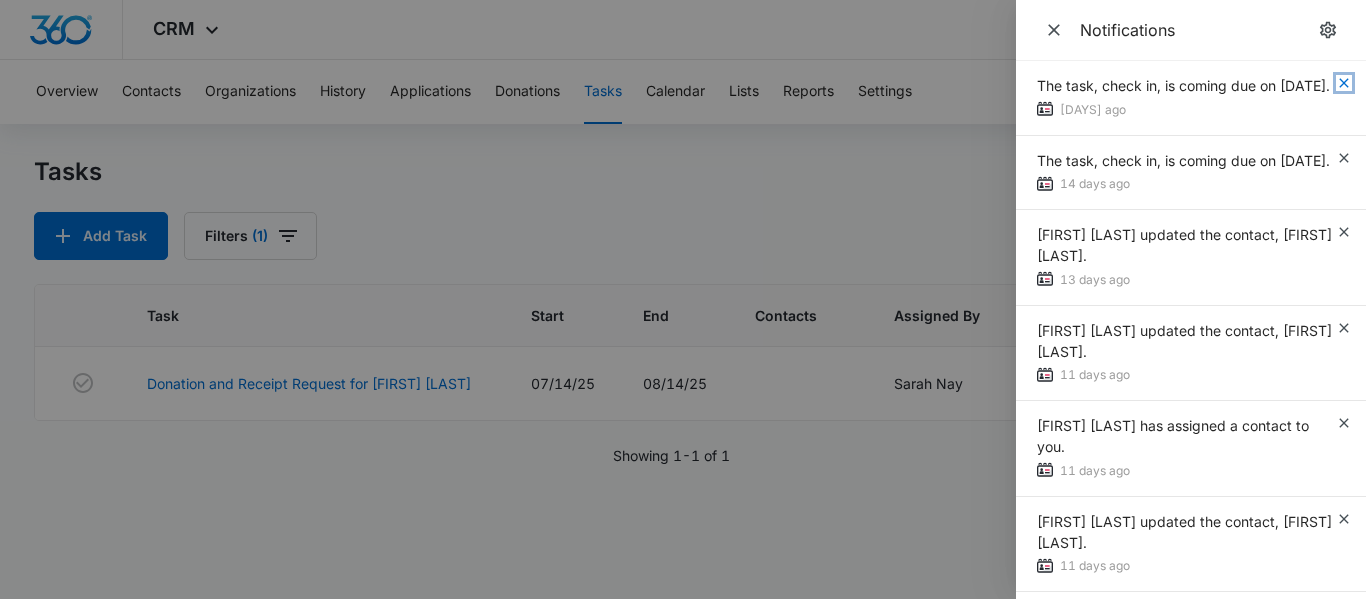 click 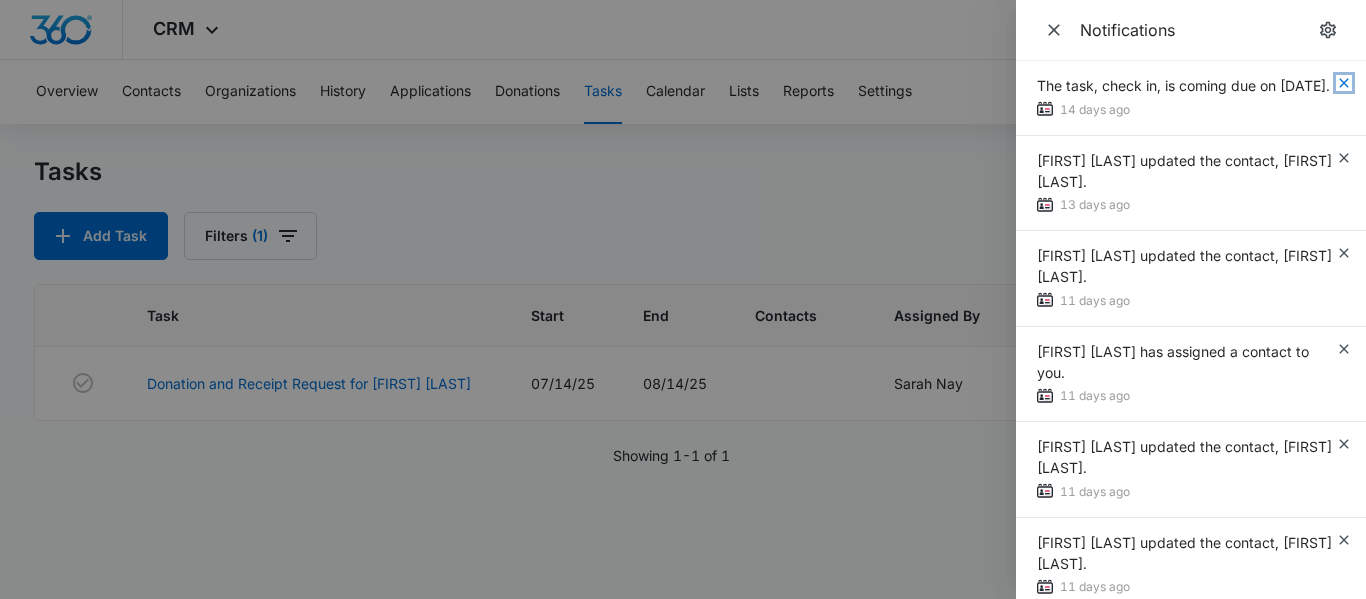 click 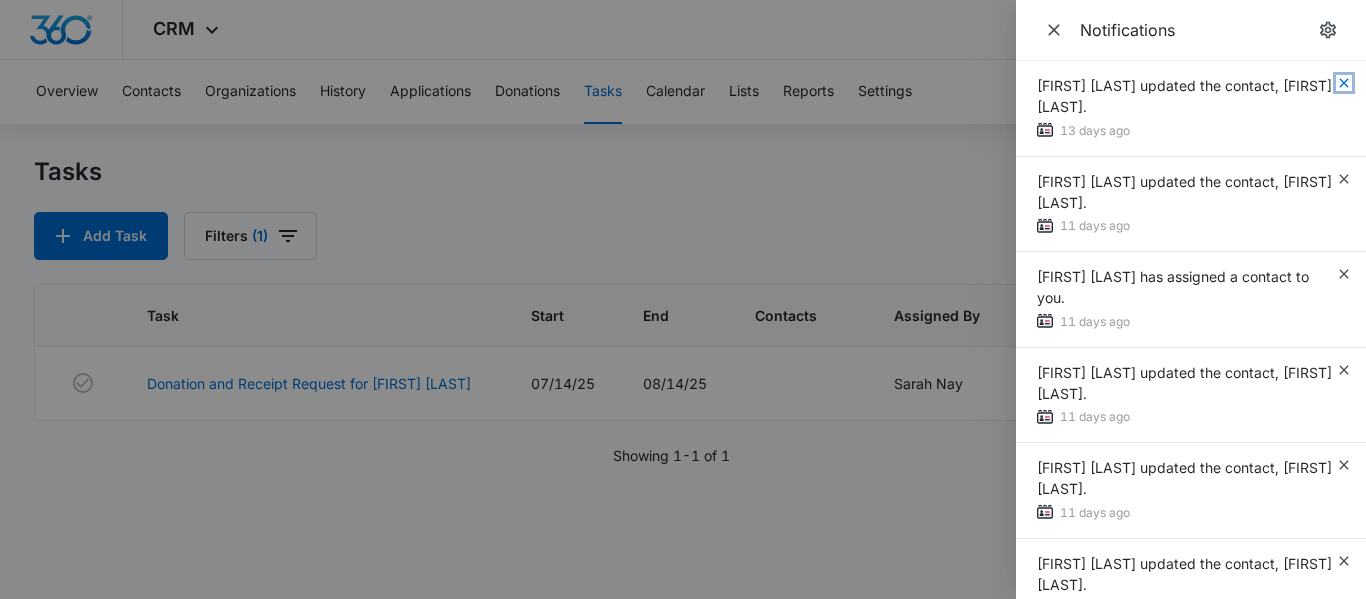 click 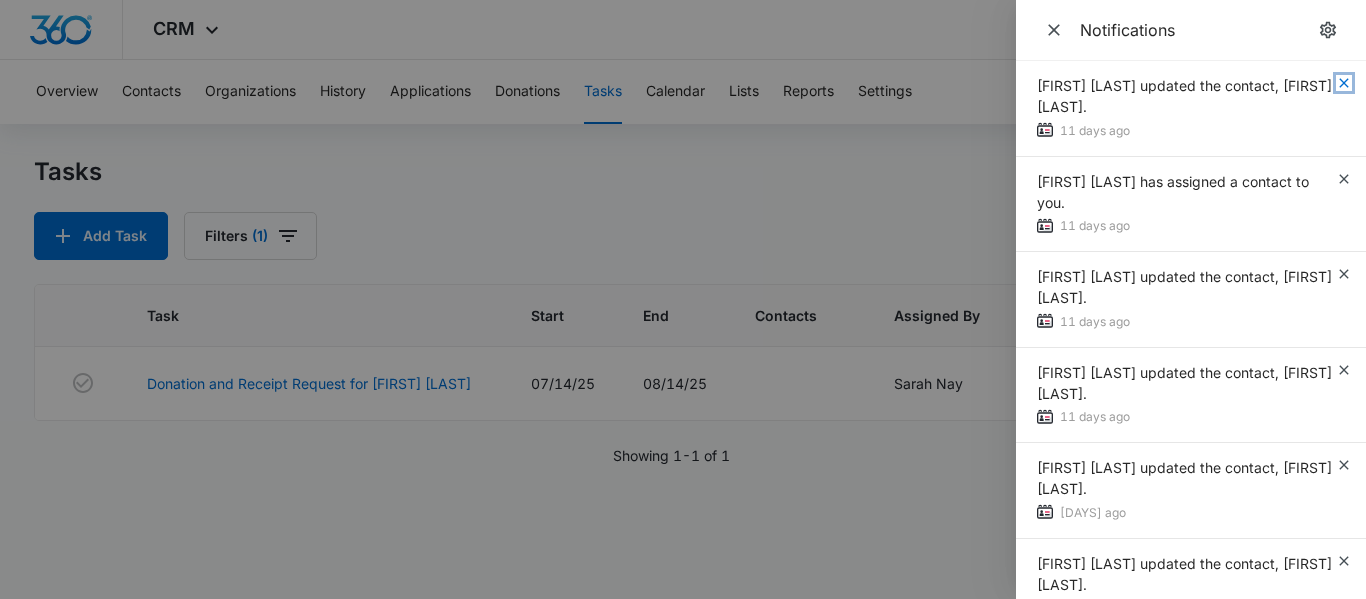 click 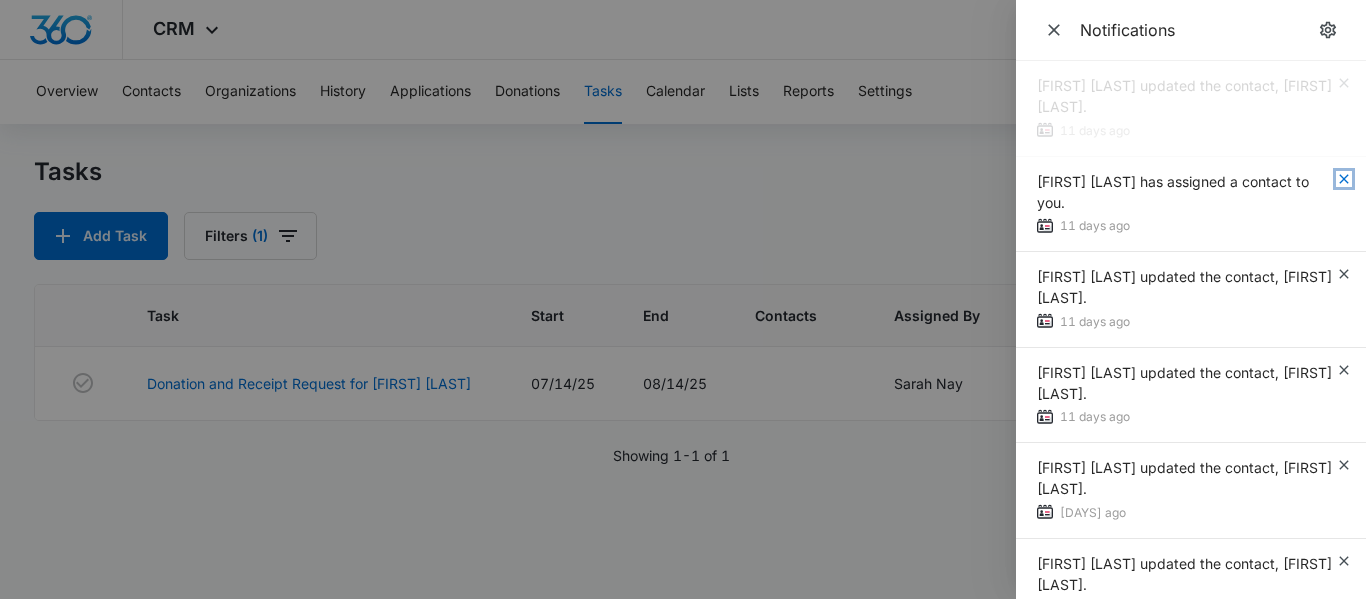 click 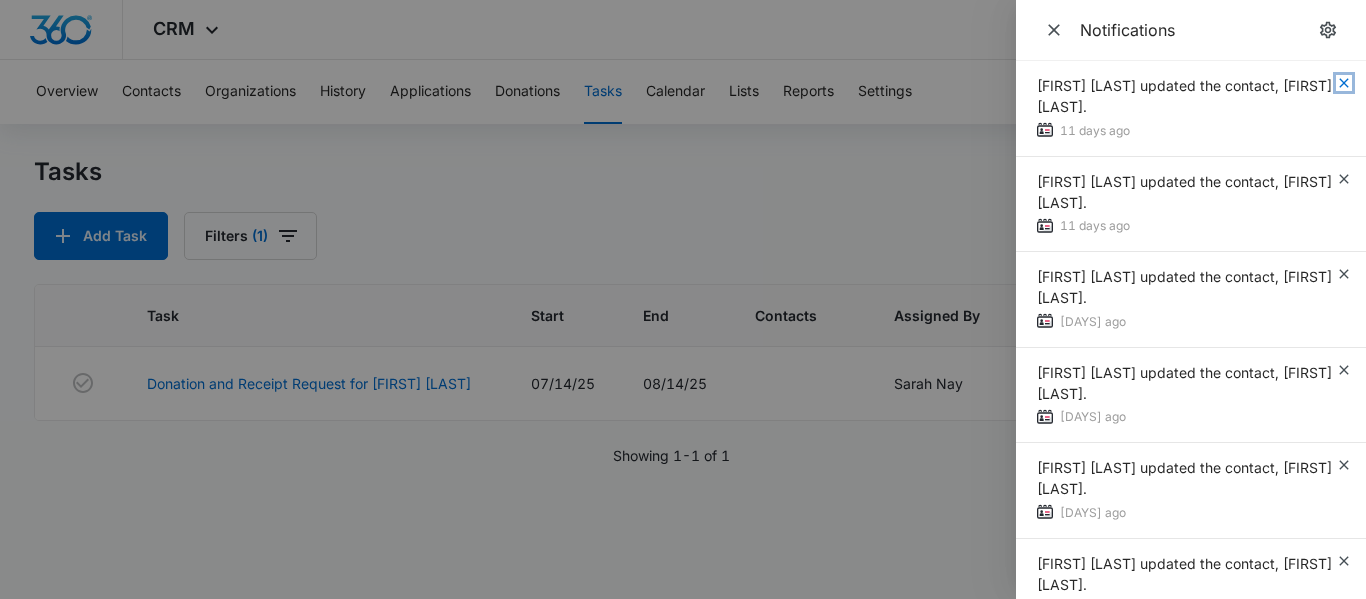 click 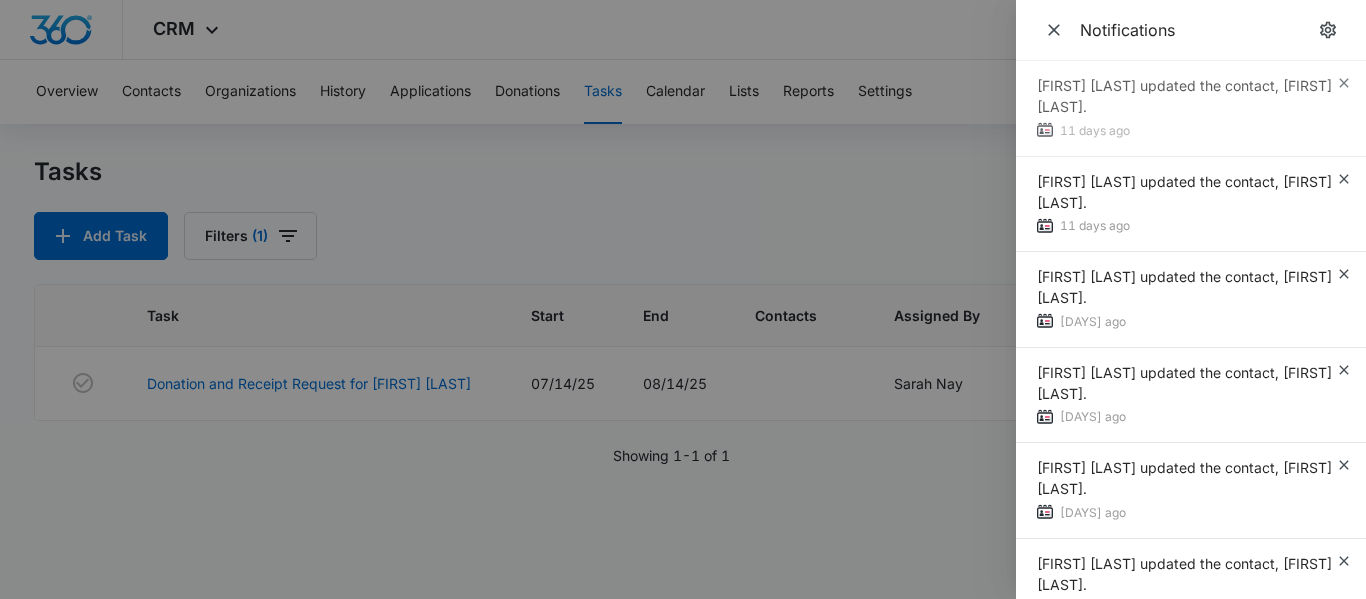 click on "[FIRST] [LAST] updated the contact, [FIRST] [LAST]. [DAYS] ago" at bounding box center (1191, 109) 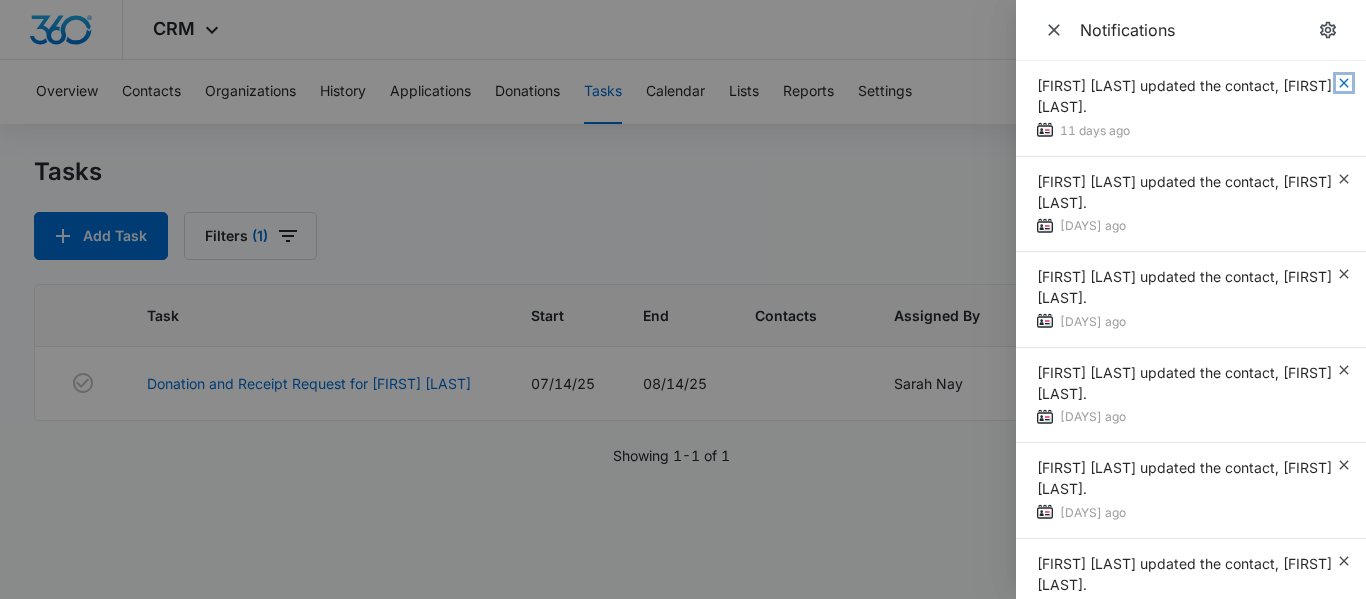 click 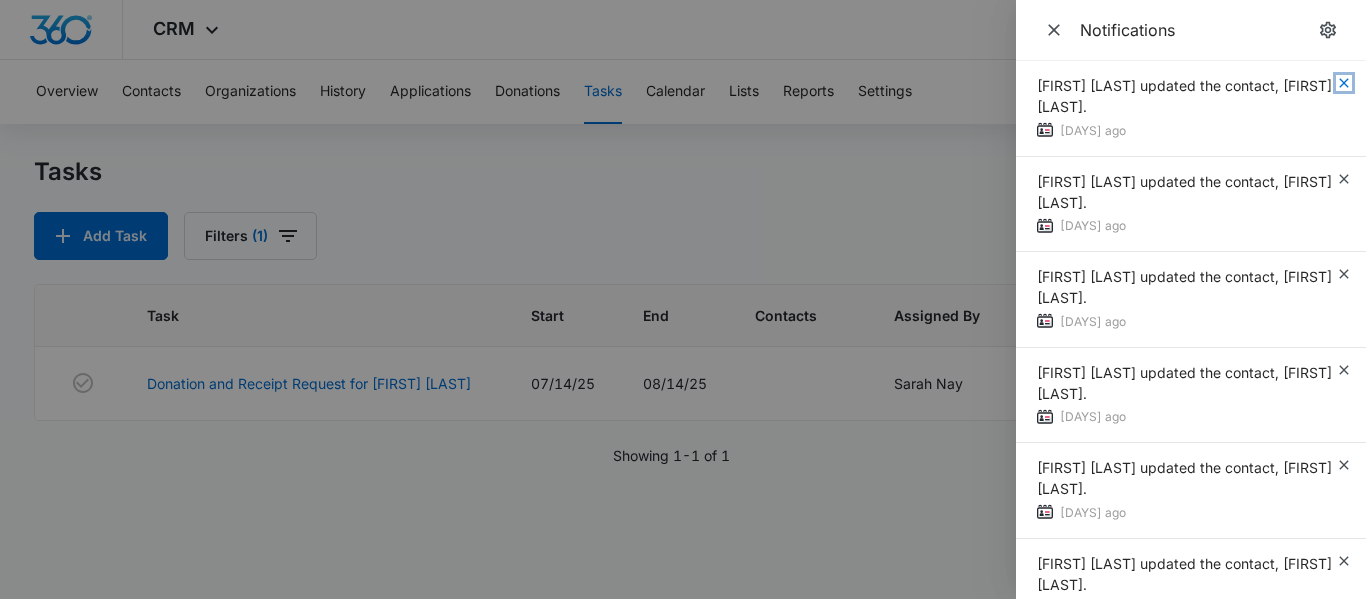 click 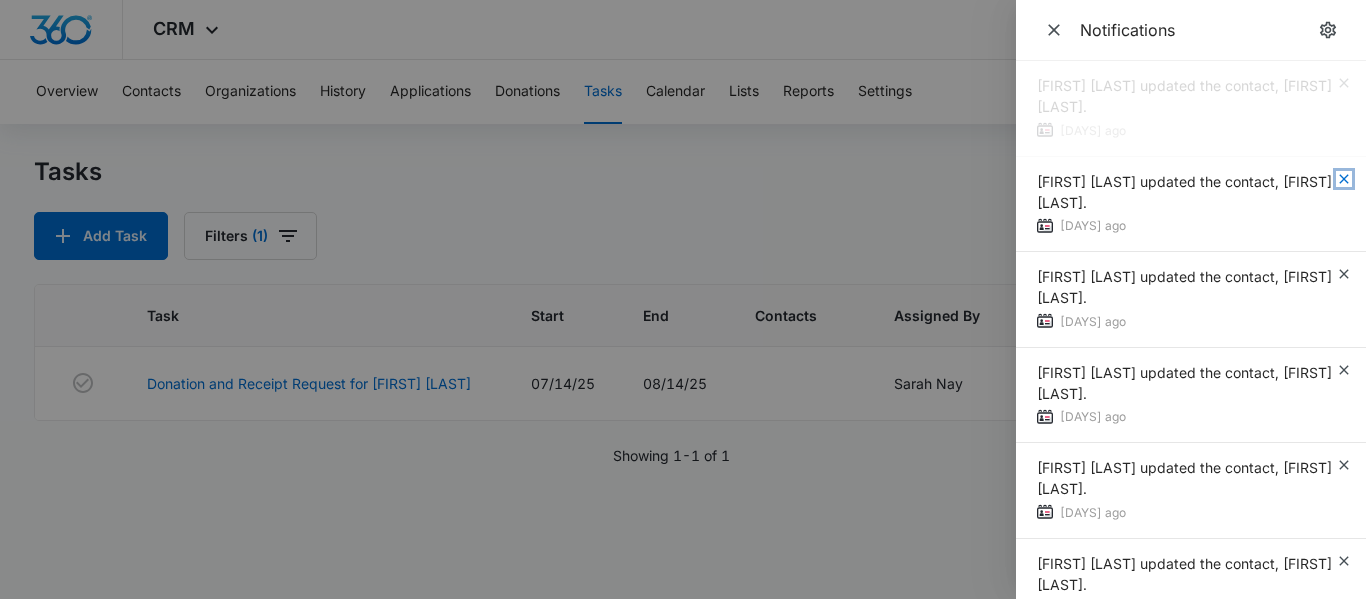 click 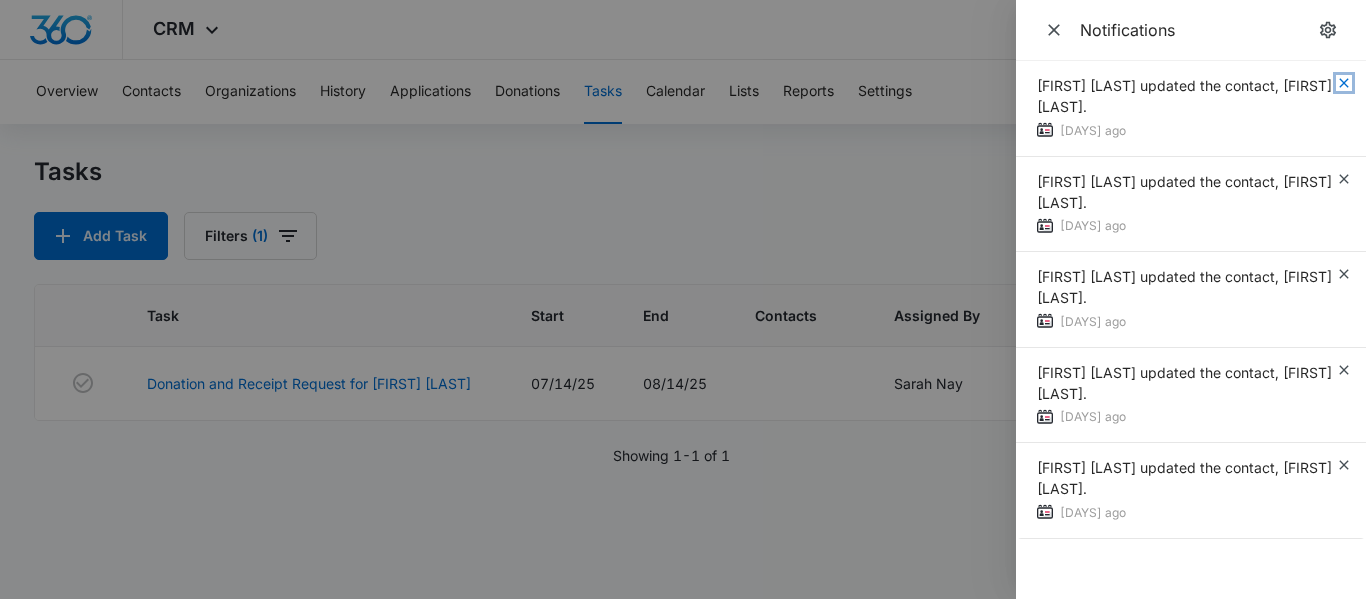 click 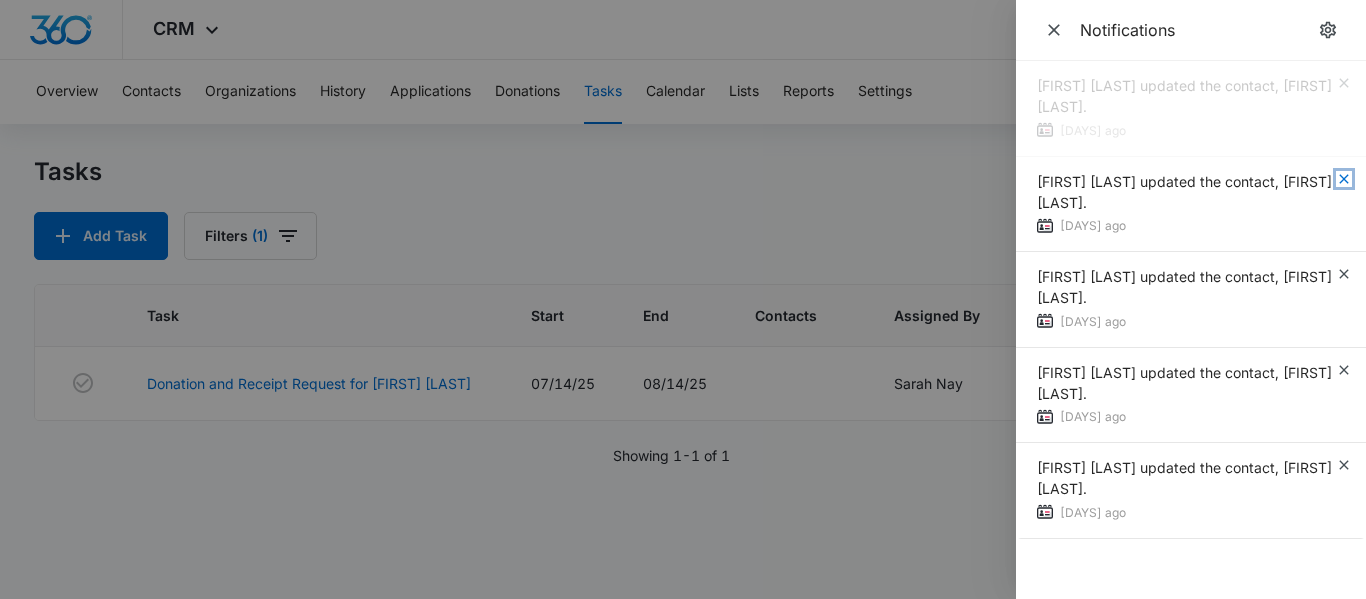 click 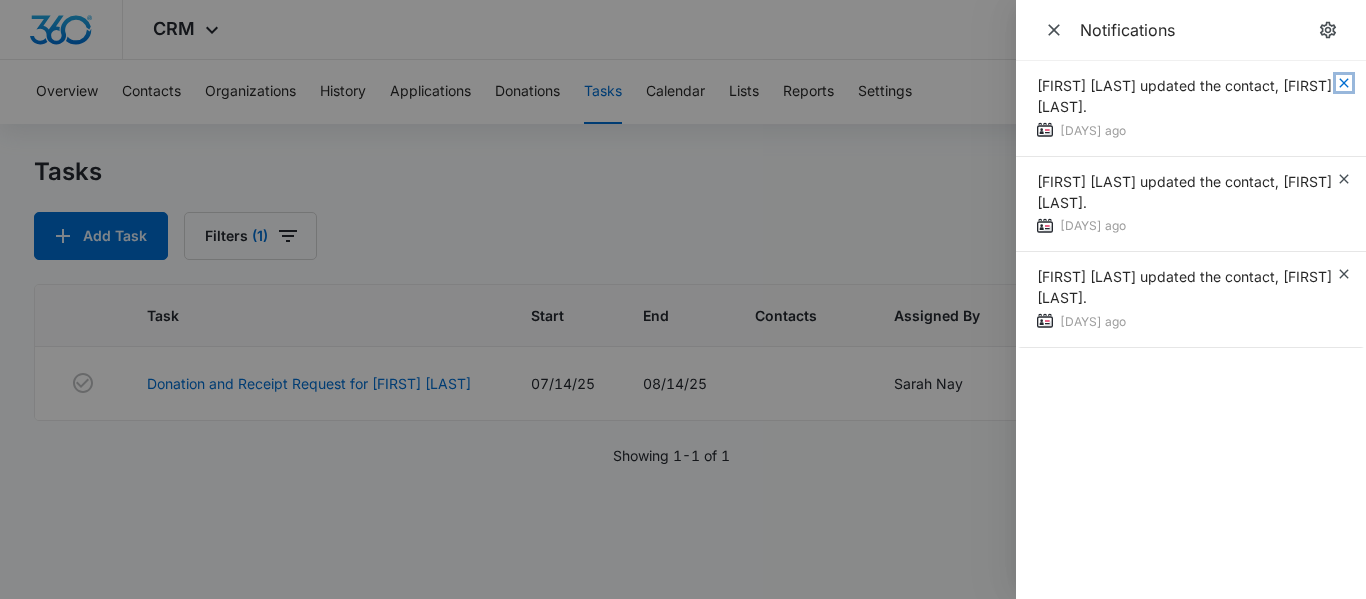 click 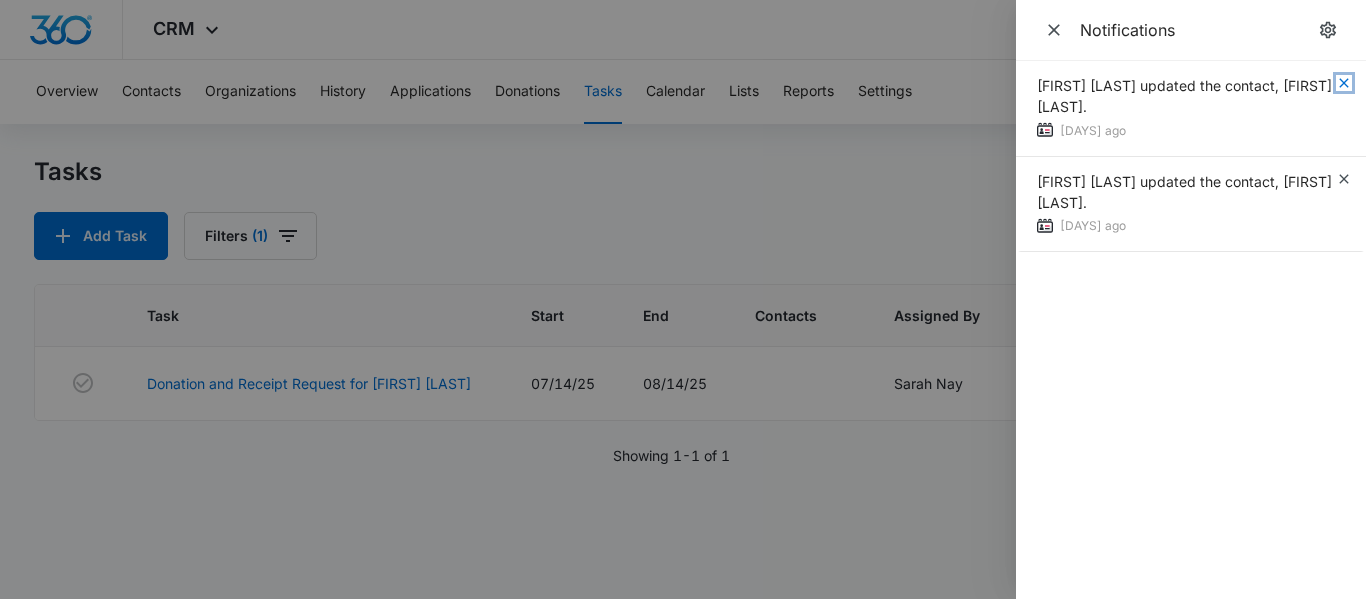 click 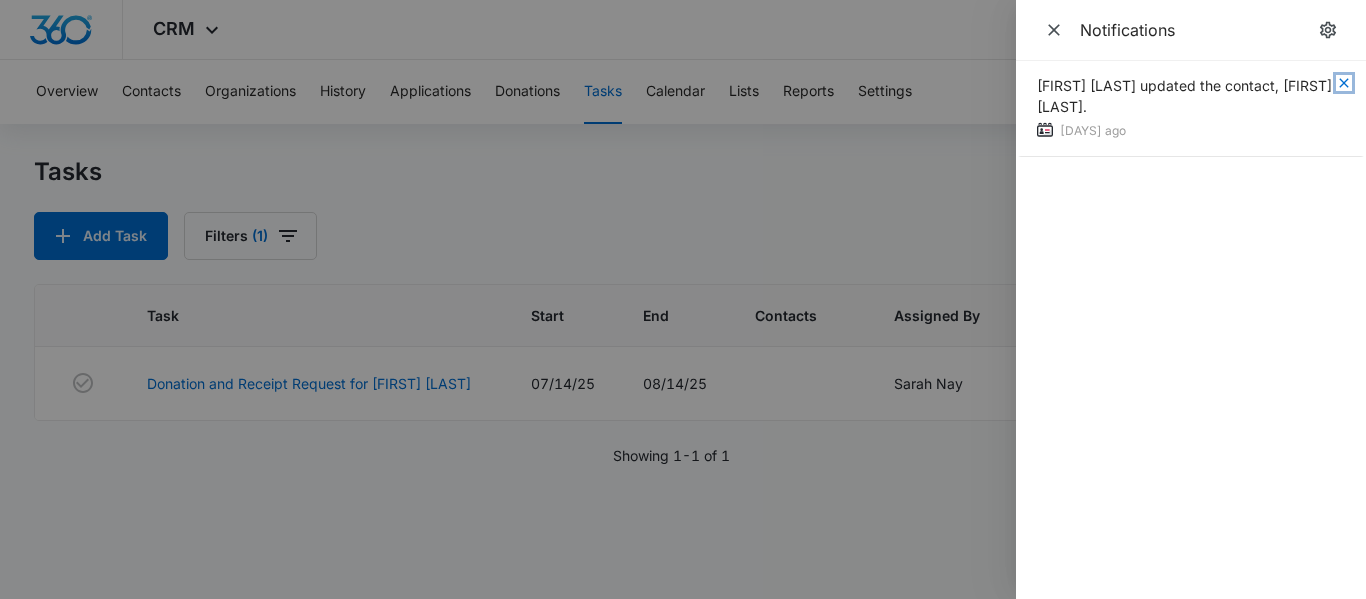 click 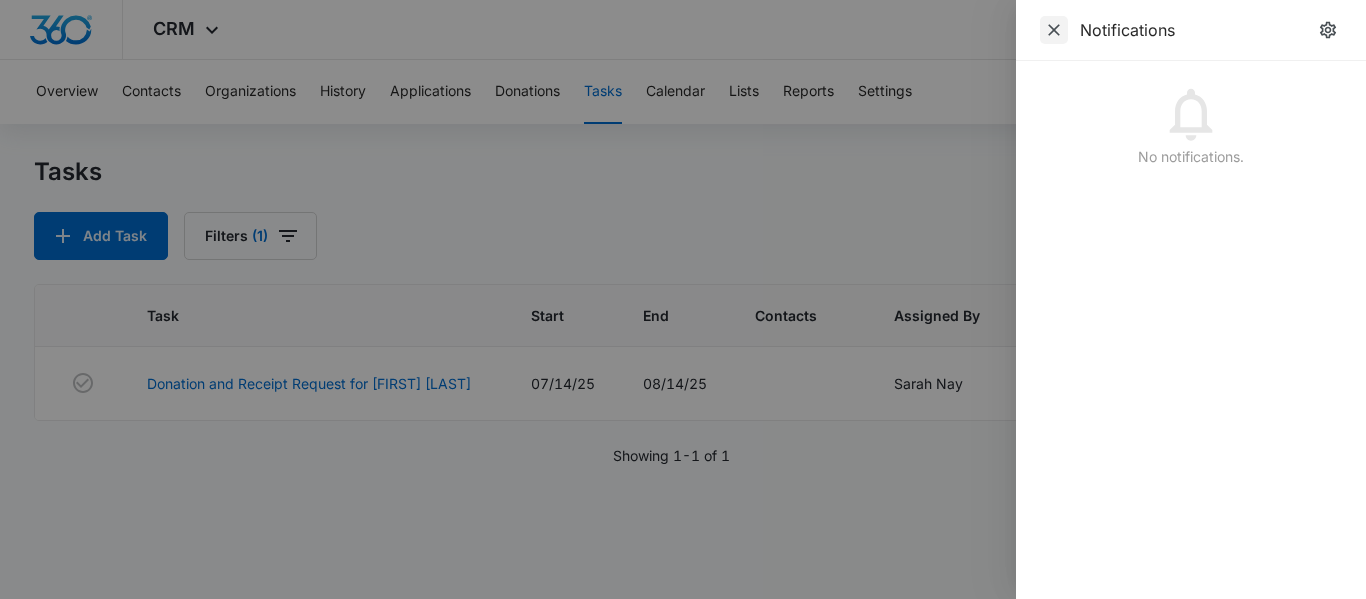 click 